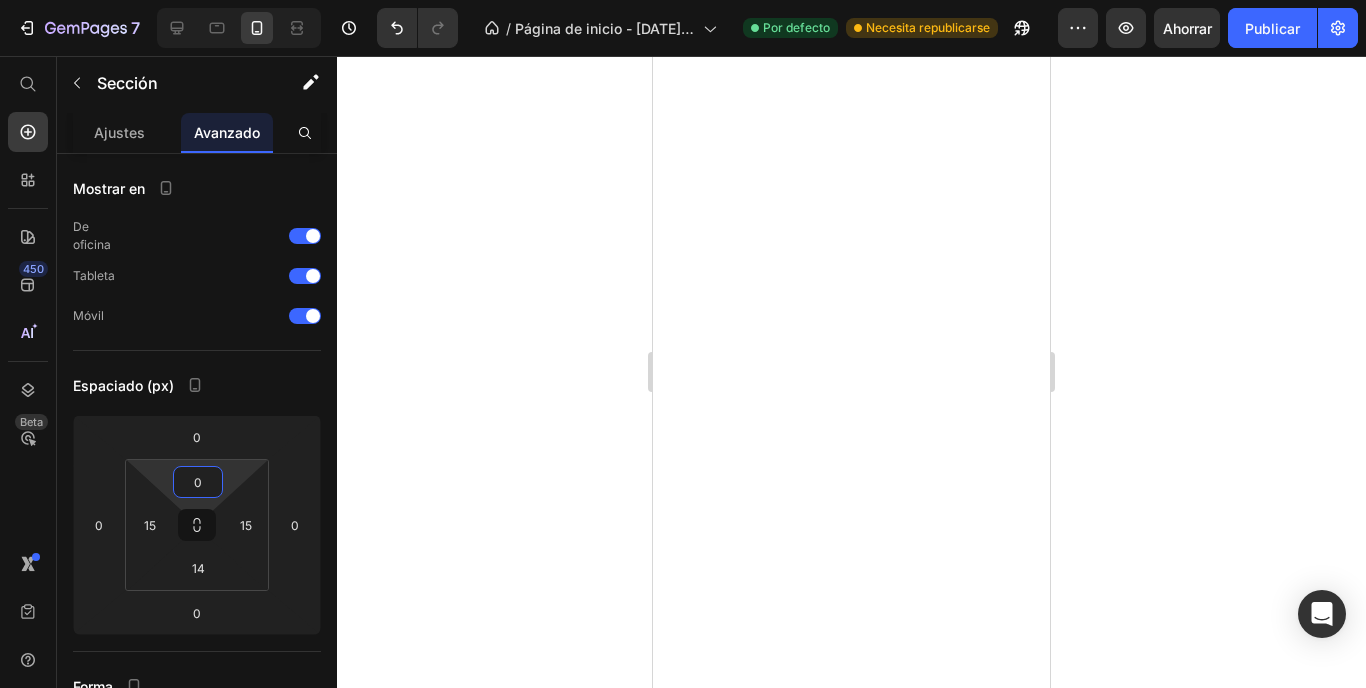 scroll, scrollTop: 0, scrollLeft: 0, axis: both 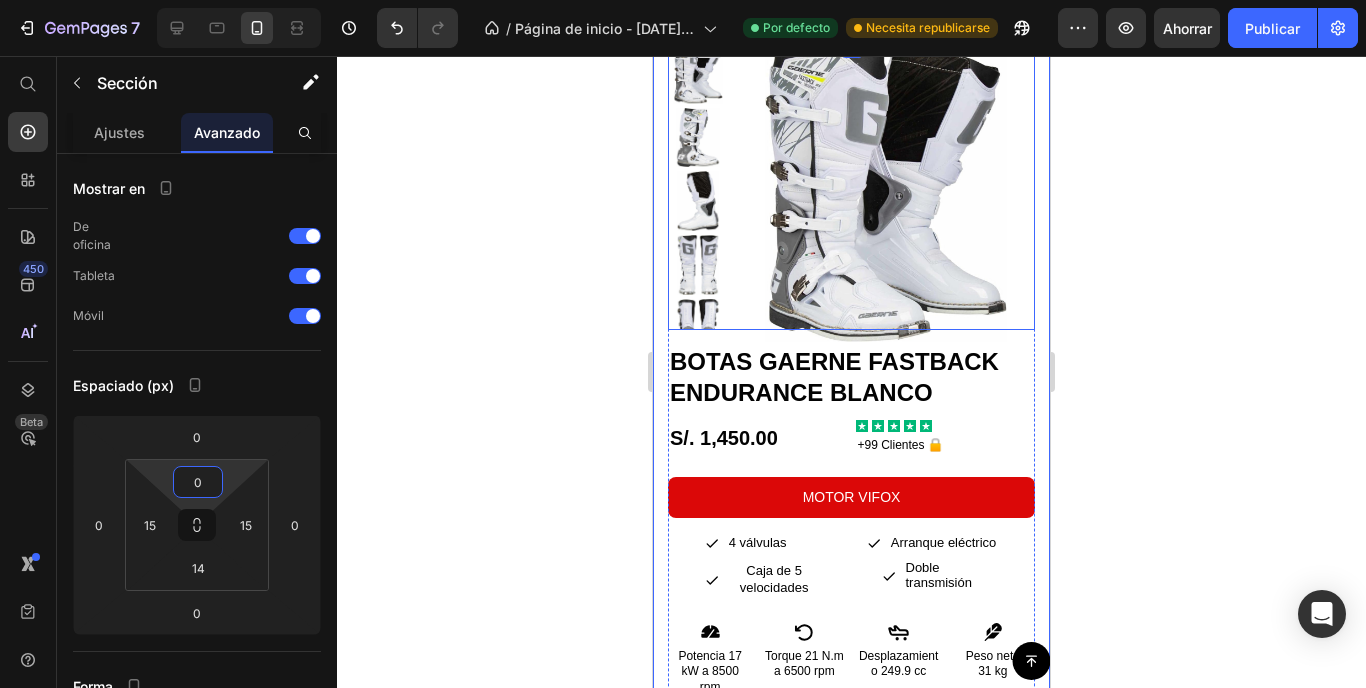click 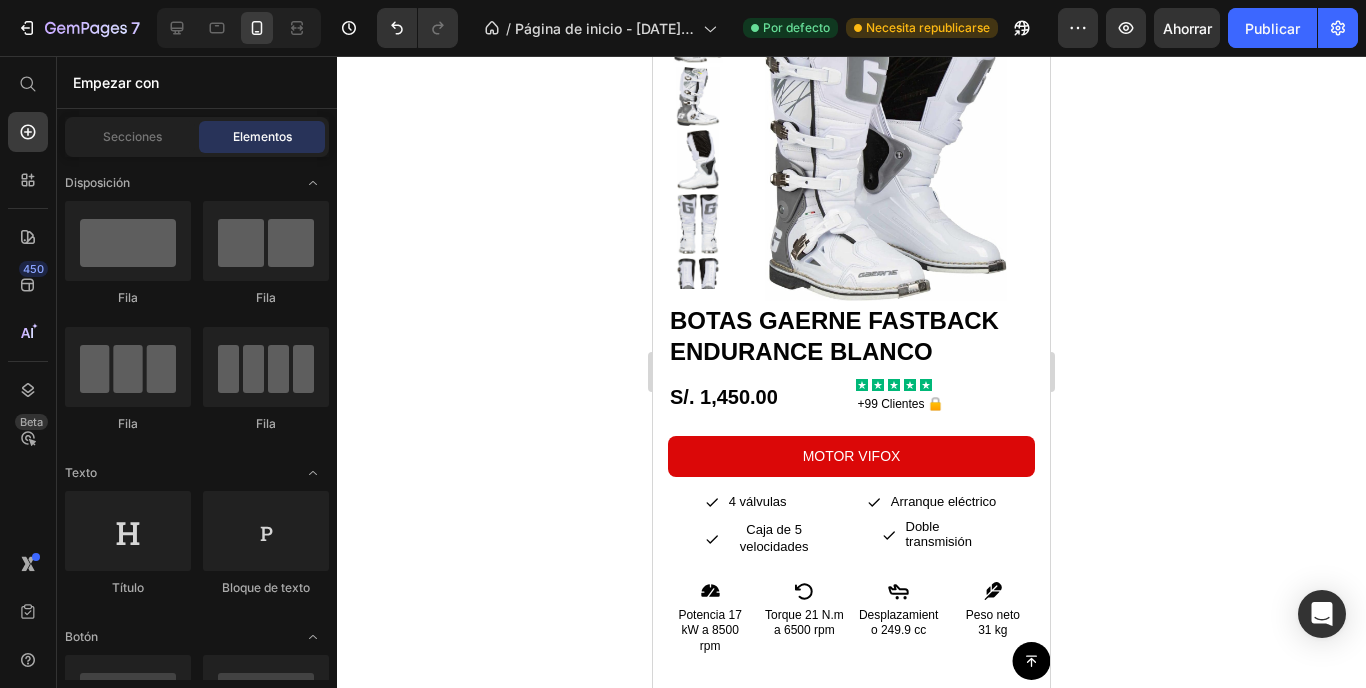 scroll, scrollTop: 1975, scrollLeft: 0, axis: vertical 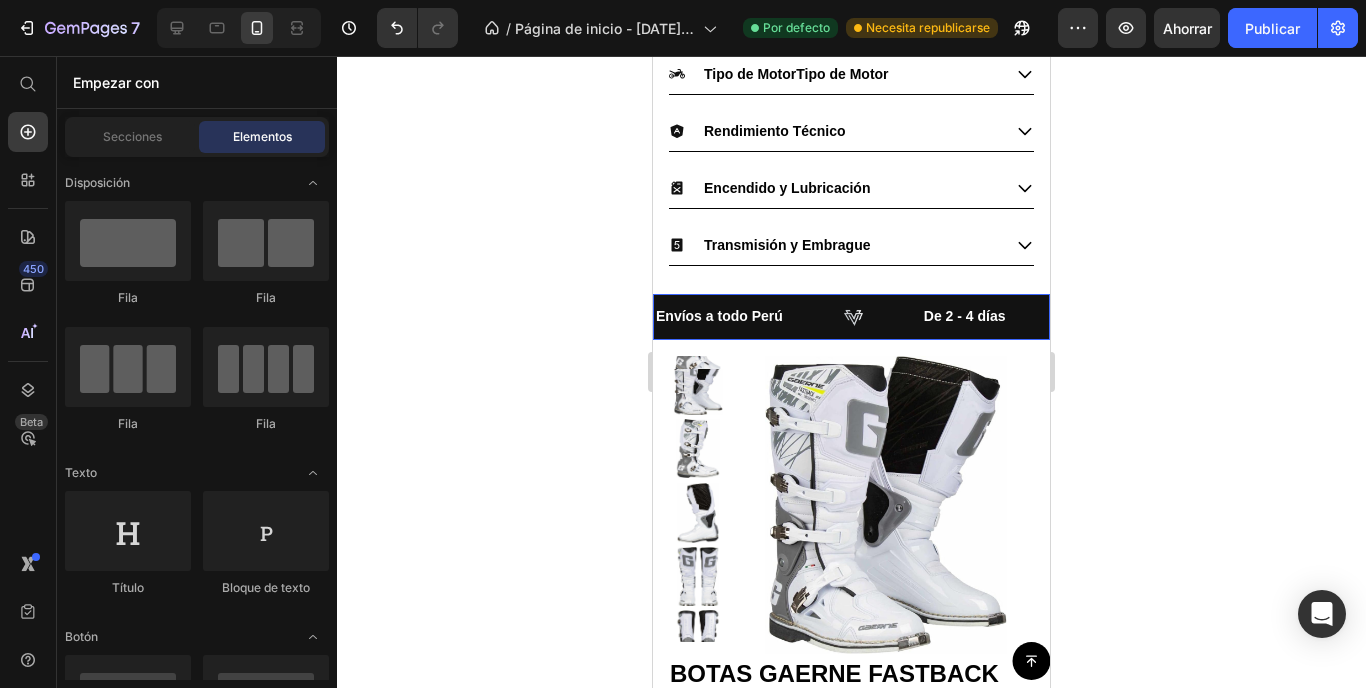 click on "Image" at bounding box center [881, 317] 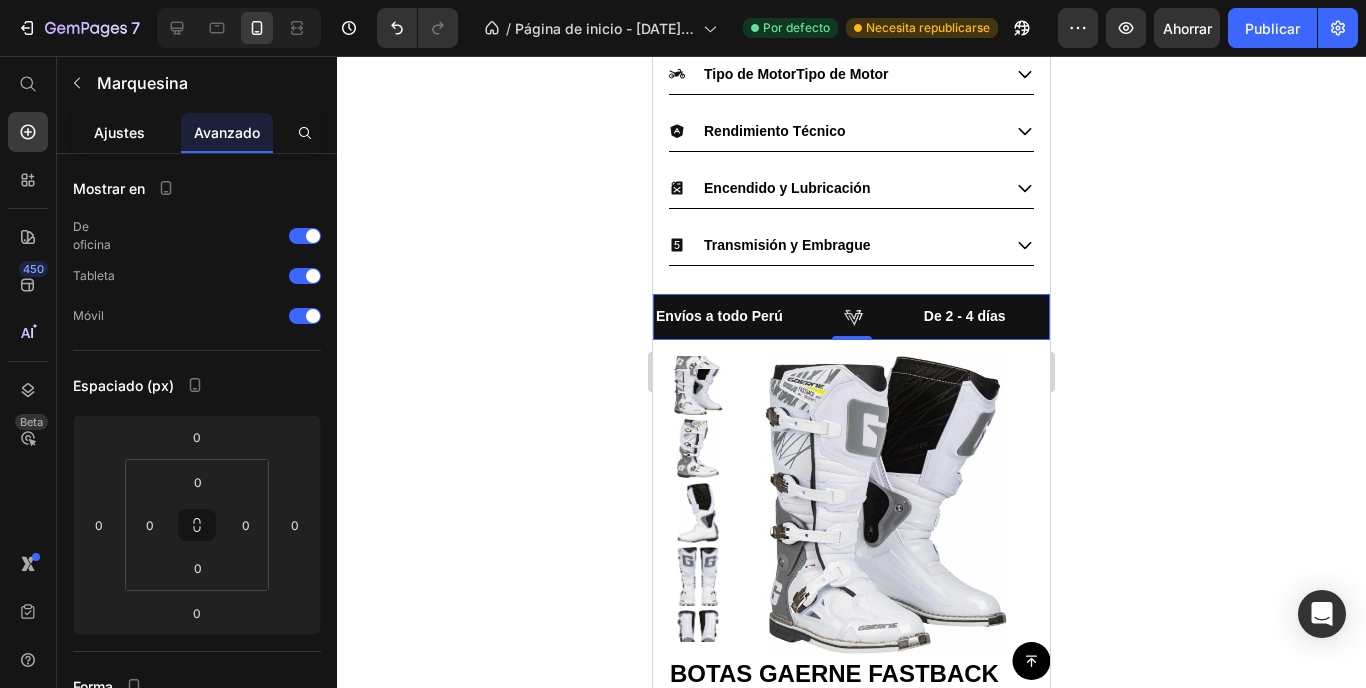 click on "Ajustes" at bounding box center (119, 132) 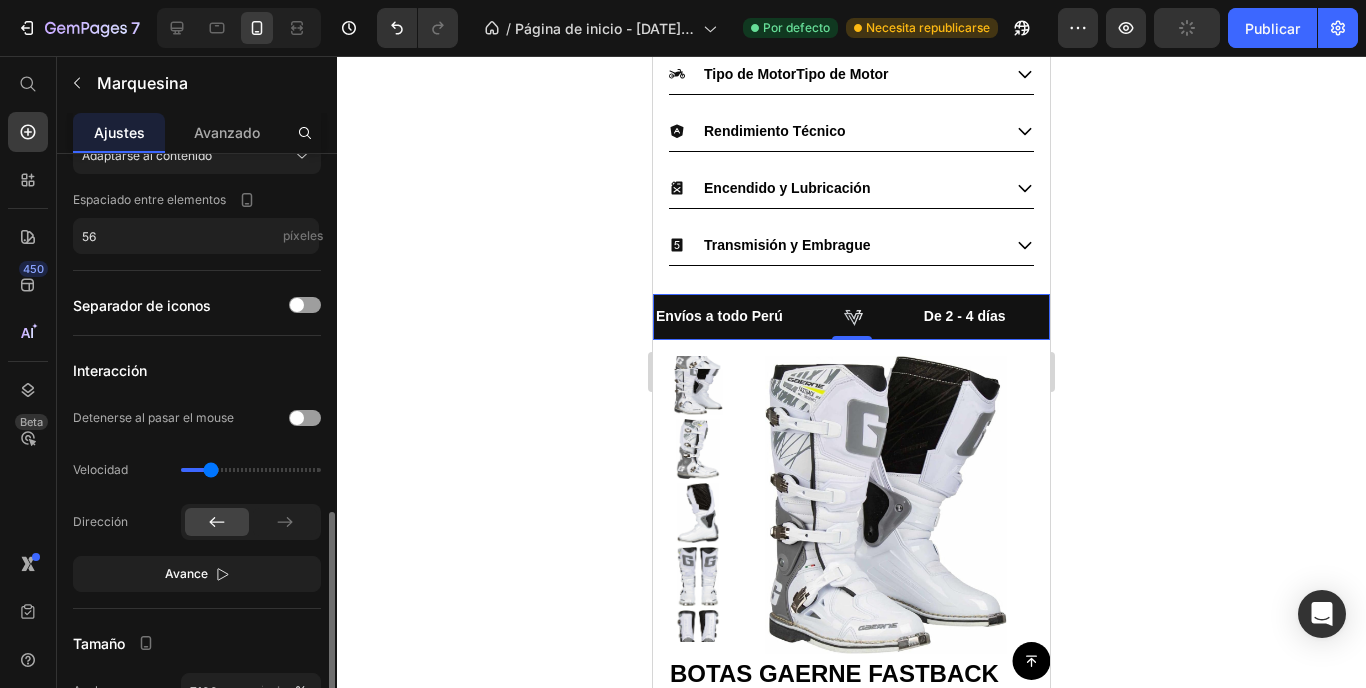 scroll, scrollTop: 661, scrollLeft: 0, axis: vertical 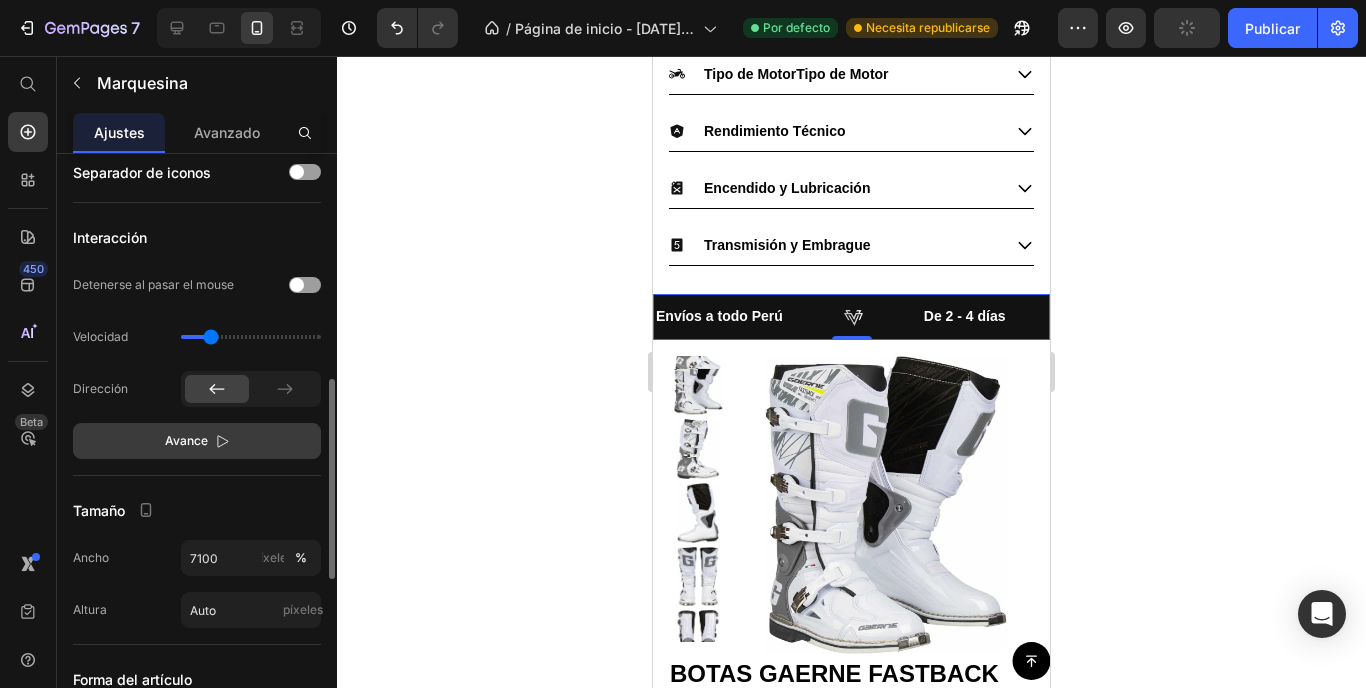 drag, startPoint x: 225, startPoint y: 452, endPoint x: 244, endPoint y: 445, distance: 20.248457 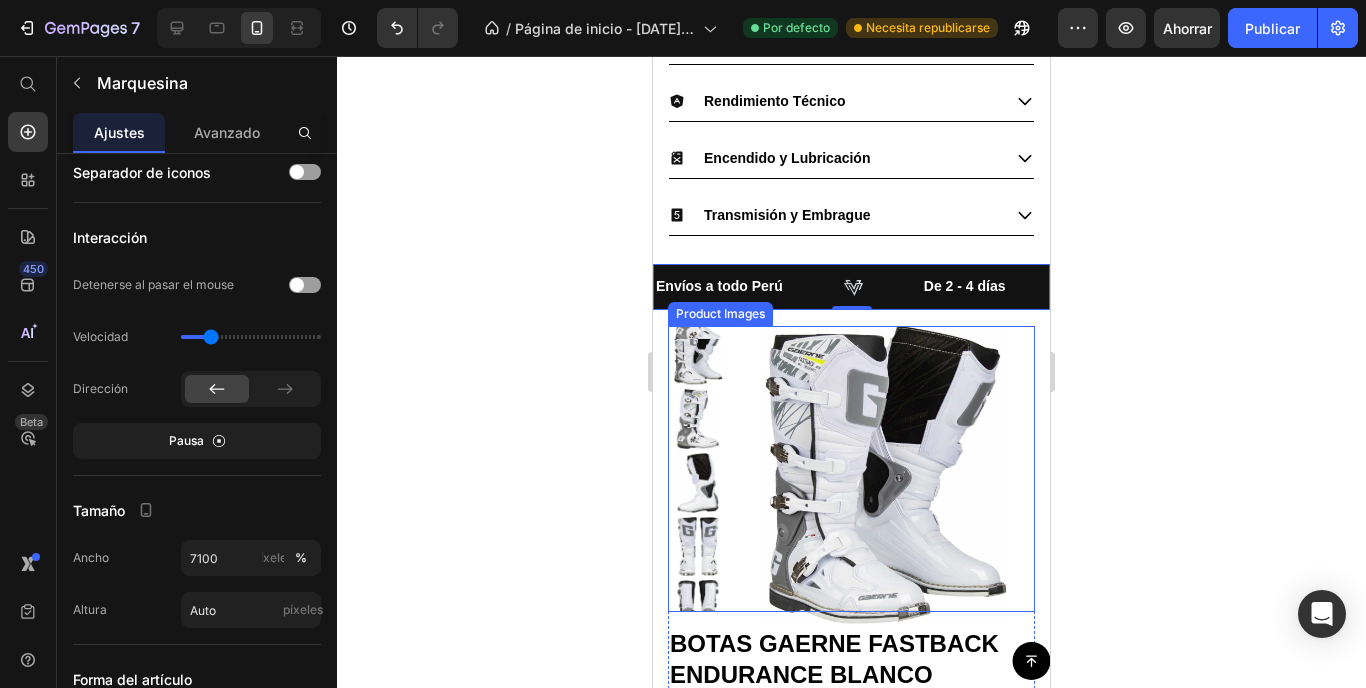 scroll, scrollTop: 2008, scrollLeft: 0, axis: vertical 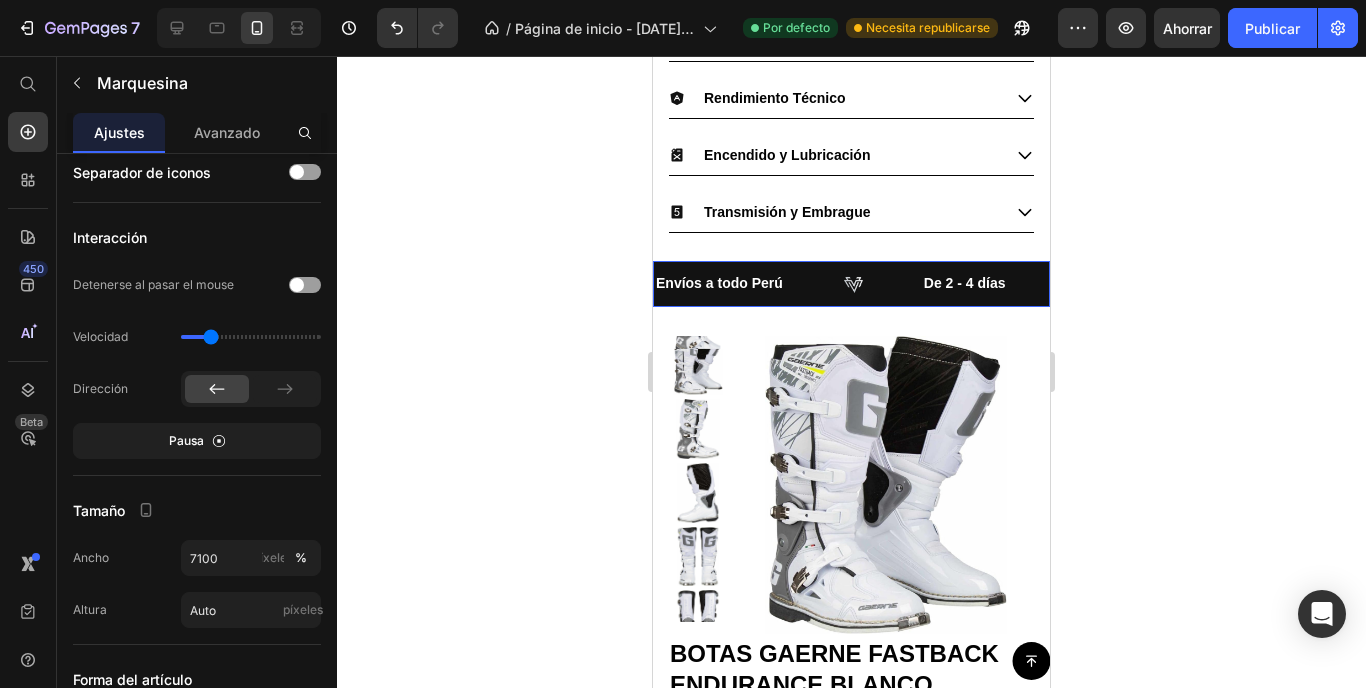 drag, startPoint x: 858, startPoint y: 312, endPoint x: 854, endPoint y: 325, distance: 13.601471 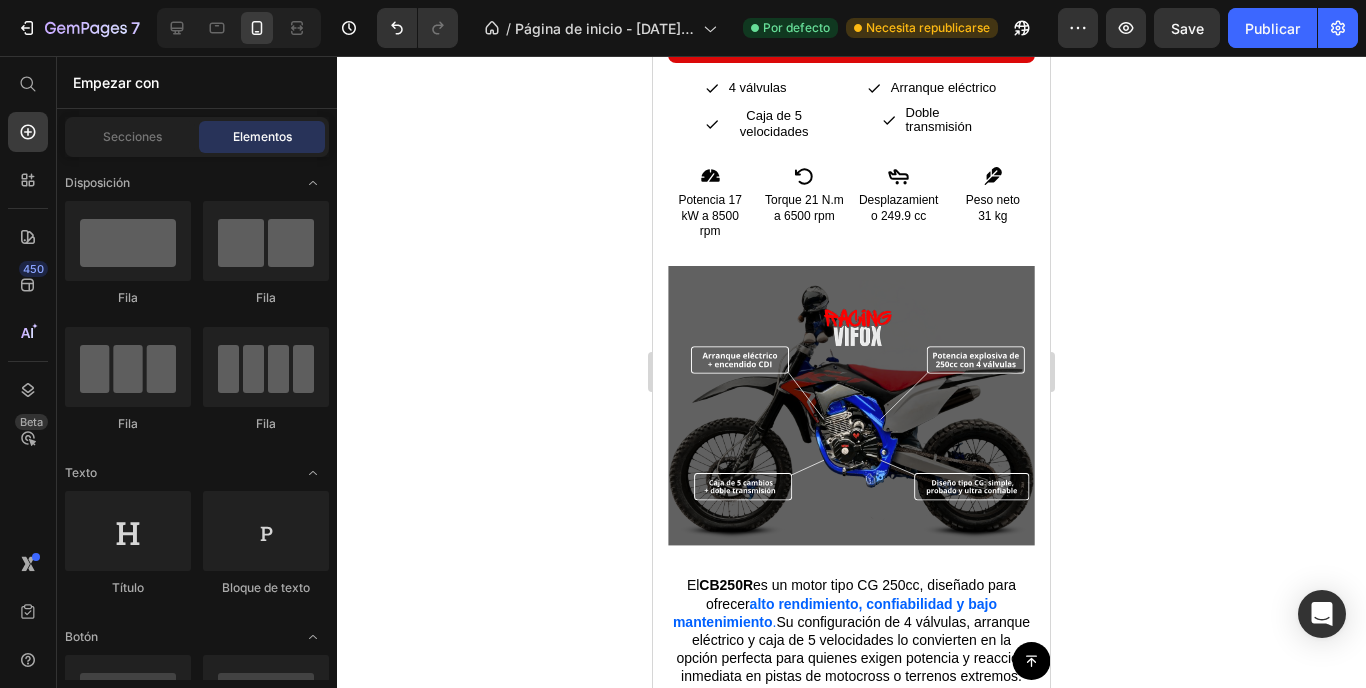 scroll, scrollTop: 2854, scrollLeft: 0, axis: vertical 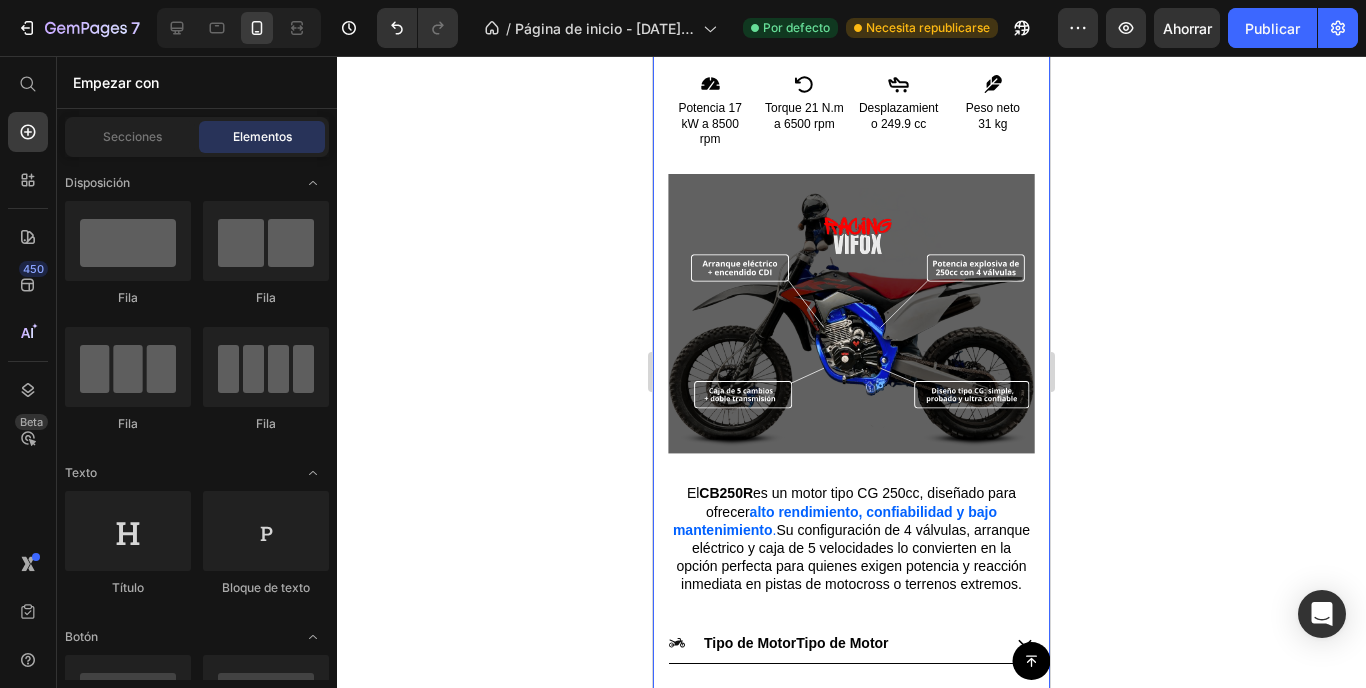 click at bounding box center (851, 314) 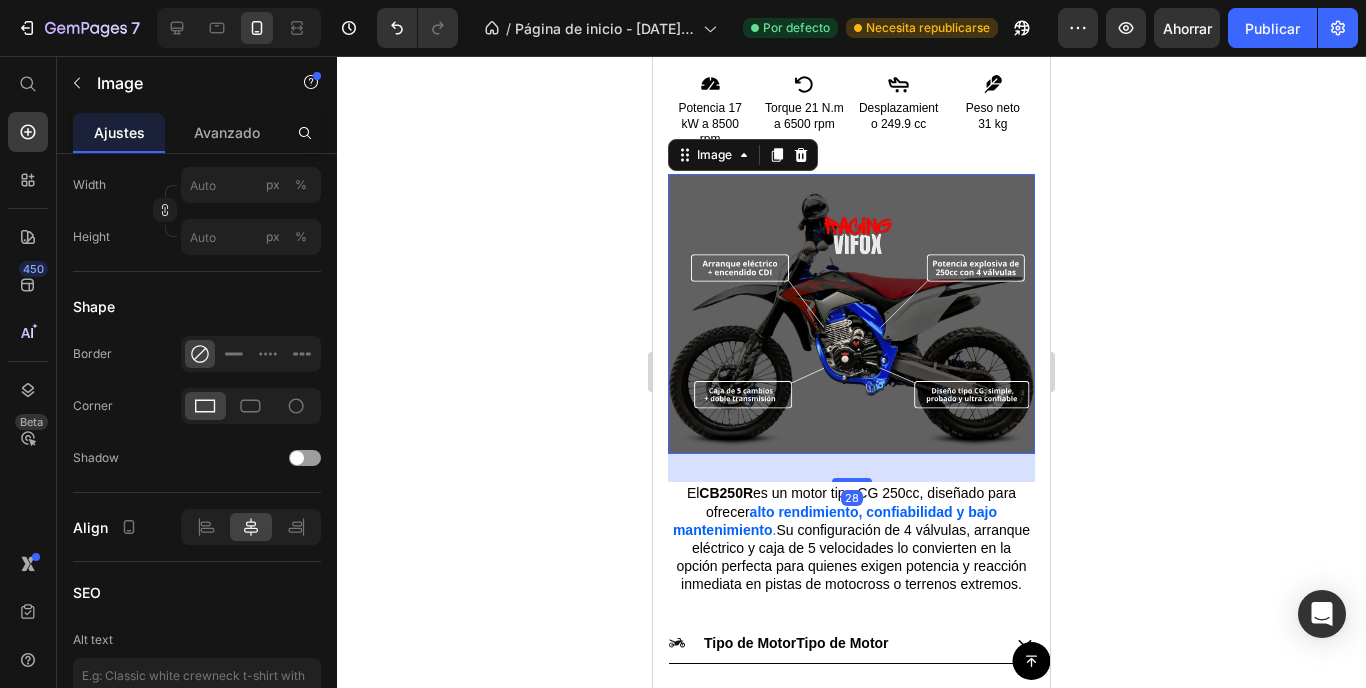scroll, scrollTop: 0, scrollLeft: 0, axis: both 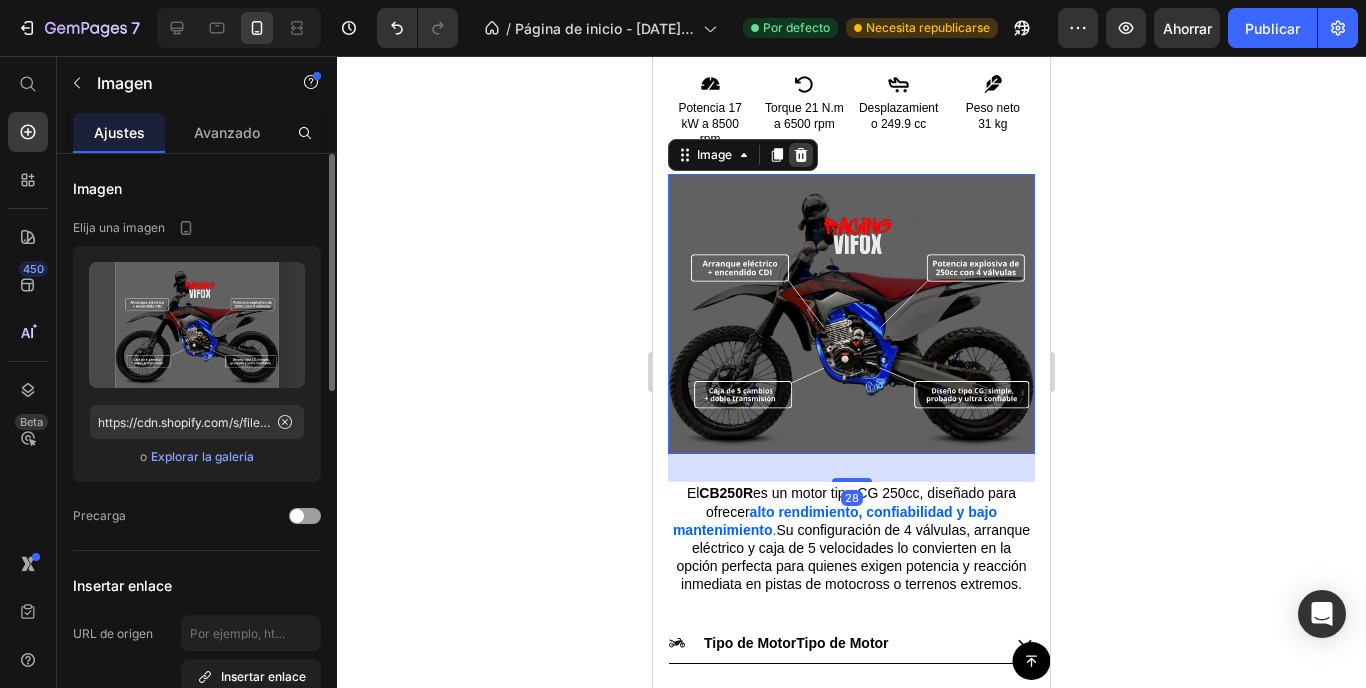 click 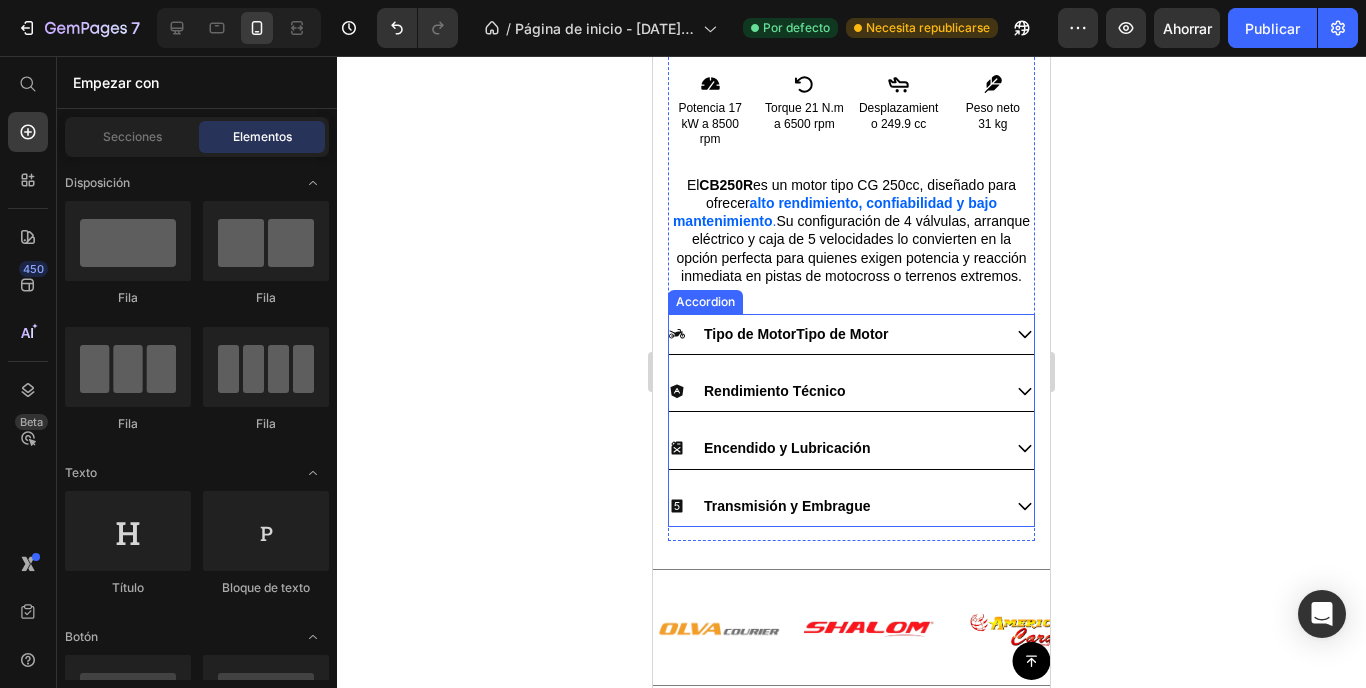 click on "Tipo de MotorTipo de Motor" at bounding box center (834, 334) 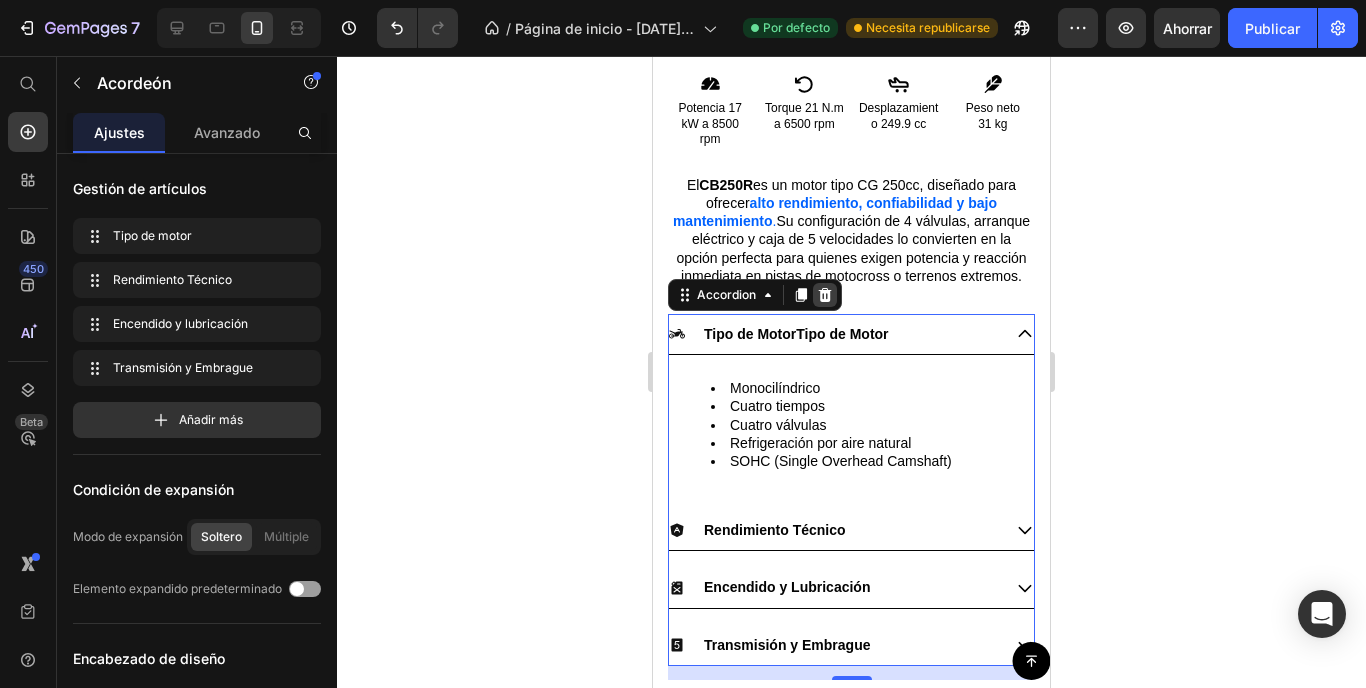 click 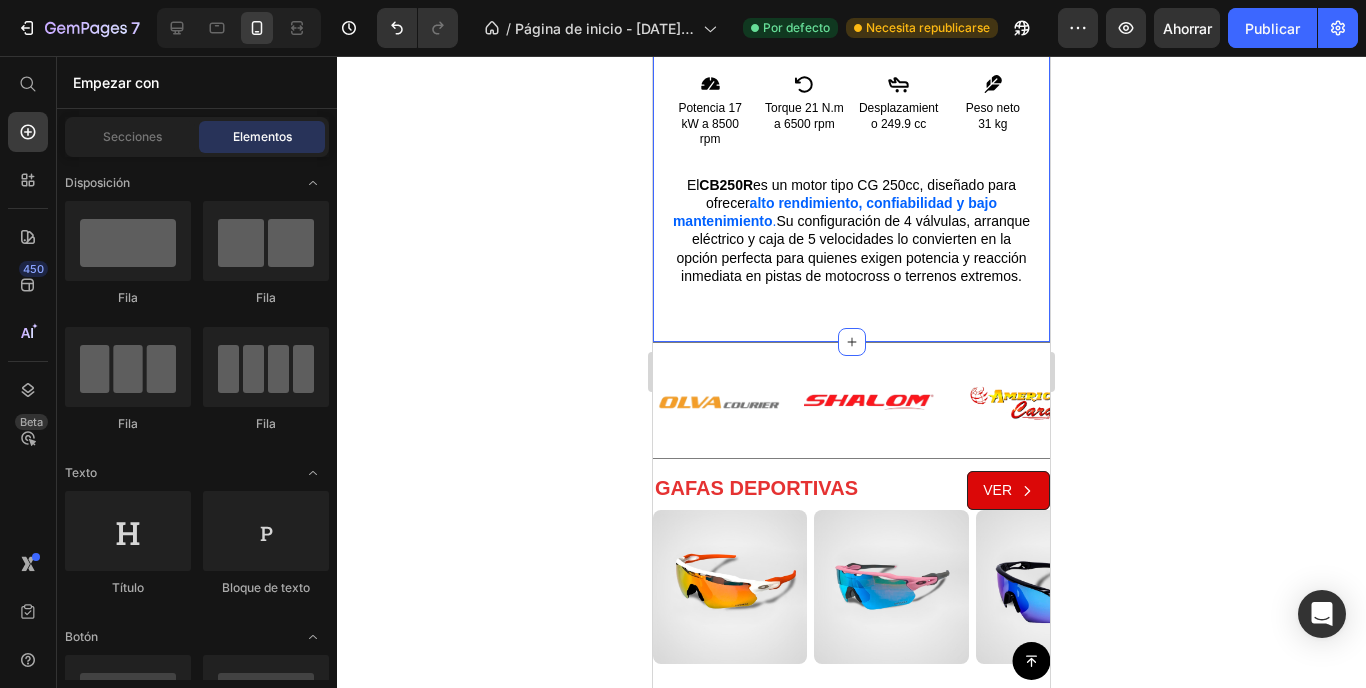 click on "Product Images BOTAS GAERNE FASTBACK ENDURANCE BLANCO Product Title S/. 1,450.00 Product Price
Icon
Icon
Icon
Icon
Icon Icon List +99 Clientes 🔒 Text Block Row MOTOR VIFOX Button
Icon 4 válvulas Text Block Row
Icon Arranque eléctrico Text Block Row Row
Icon Caja de 5 velocidades Text Block Row
Icon Doble transmisión Text Block Row Row Row
Icon Potencia 17 kW a 8500 rpm Text Block
Icon Torque 21 N.m a 6500 rpm Text Block
Icon Desplazamiento 249.9 cc Text Block
Icon Peso neto  31 kg Text Block Row El  CB250R  es un motor tipo CG 250cc, diseñado para ofrecer  alt o rendimiento, confiabilidad y bajo mantenimiento .  Su configuración de 4 válvulas, arranque eléctrico y caja de 5 velocidades lo convierten en la opción perfecta para quienes exigen potencia y reacción inmediata en pistas de motocross o terrenos extremos. Text Block Product" at bounding box center [851, -88] 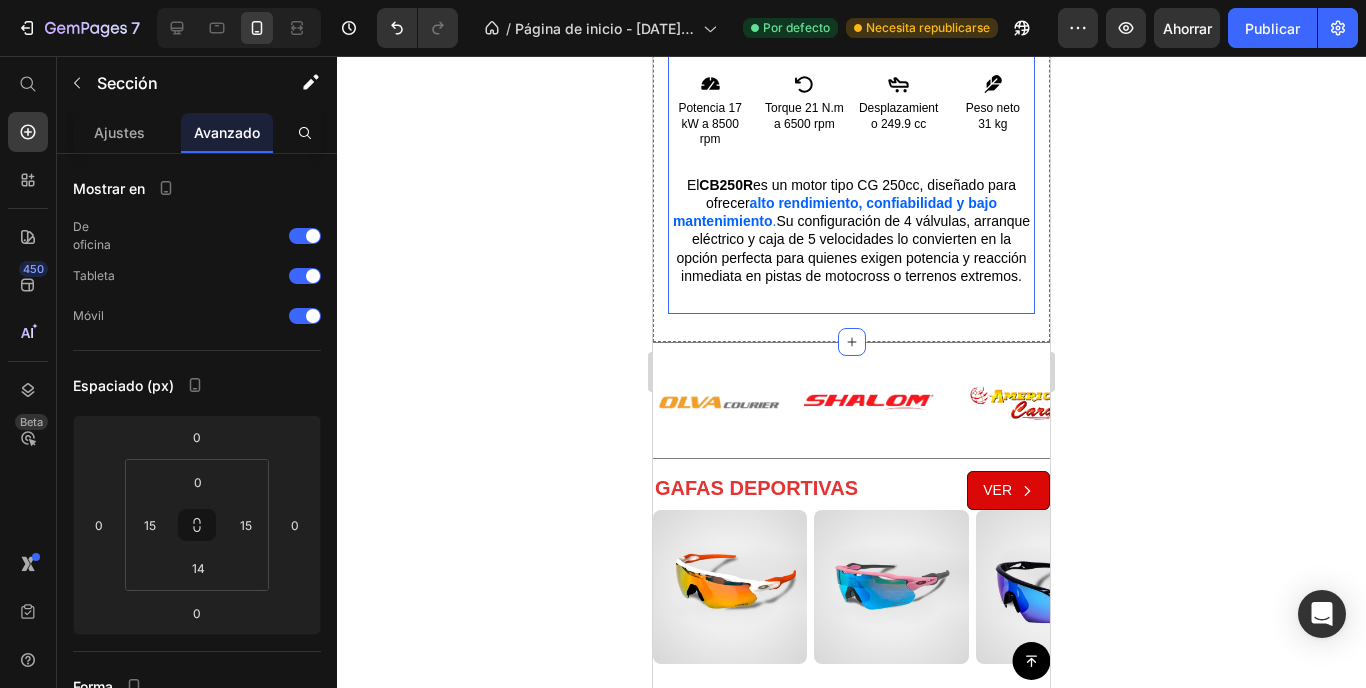click on "BOTAS GAERNE FASTBACK ENDURANCE BLANCO Product Title S/. 1,450.00 Product Price
Icon
Icon
Icon
Icon
Icon Icon List +99 Clientes 🔒 Text Block Row MOTOR VIFOX Button
Icon 4 válvulas Text Block Row
Icon Arranque eléctrico Text Block Row Row
Icon Caja de 5 velocidades Text Block Row
Icon Doble transmisión Text Block Row Row Row
Icon Potencia 17 kW a 8500 rpm Text Block
Icon Torque 21 N.m a 6500 rpm Text Block
Icon Desplazamiento 249.9 cc Text Block
Icon Peso neto  31 kg Text Block Row El  CB250R  es un motor tipo CG 250cc, diseñado para ofrecer  alt o rendimiento, confiabilidad y bajo mantenimiento .  Su configuración de 4 válvulas, arranque eléctrico y caja de 5 velocidades lo convierten en la opción perfecta para quienes exigen potencia y reacción inmediata en pistas de motocross o terrenos extremos. Text Block" at bounding box center [851, 55] 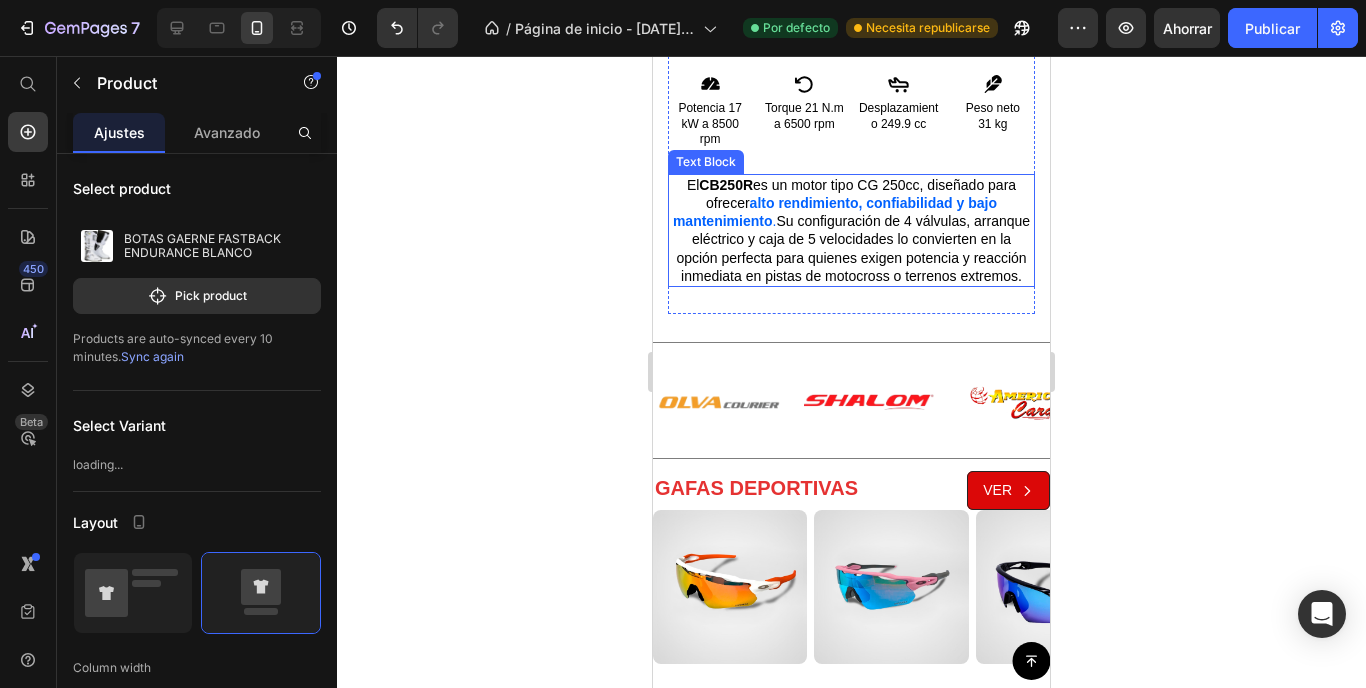 click on "El  CB250R  es un motor tipo CG 250cc, diseñado para ofrecer  alt o rendimiento, confiabilidad y bajo mantenimiento .  Su configuración de 4 válvulas, arranque eléctrico y caja de 5 velocidades lo convierten en la opción perfecta para quienes exigen potencia y reacción inmediata en pistas de motocross o terrenos extremos." at bounding box center (851, 230) 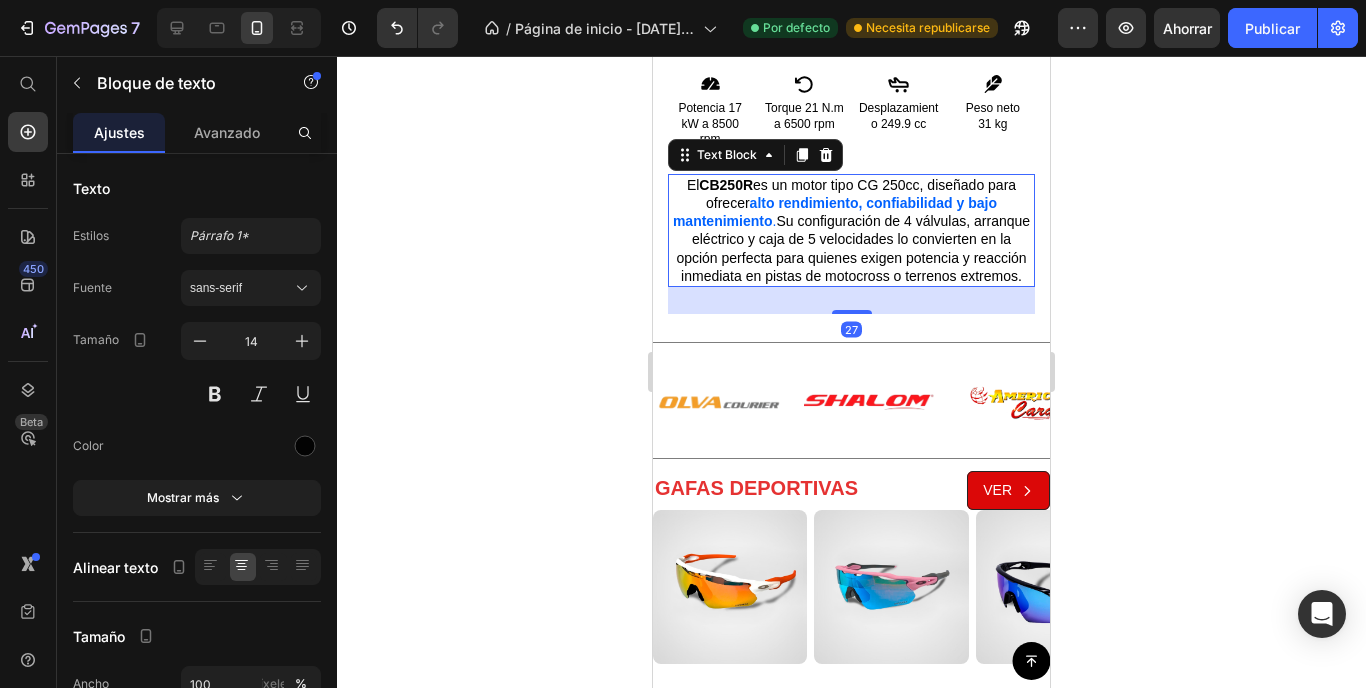 click 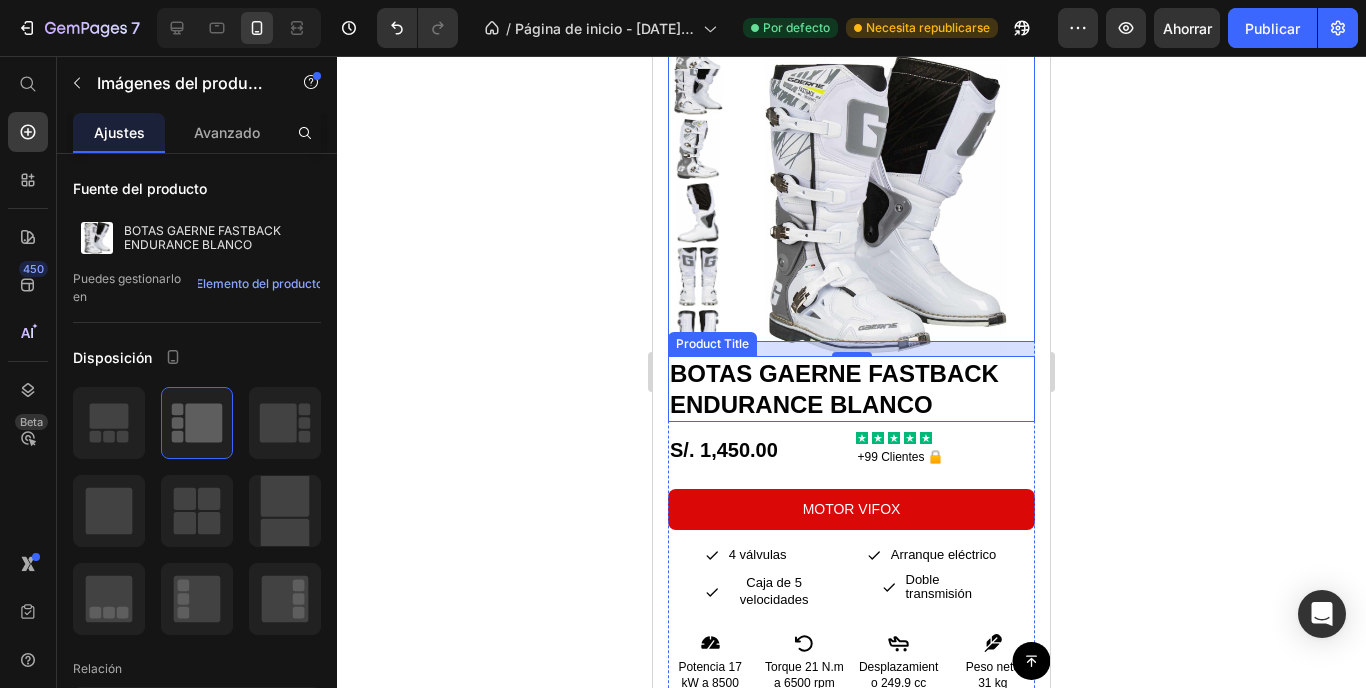 scroll, scrollTop: 2254, scrollLeft: 0, axis: vertical 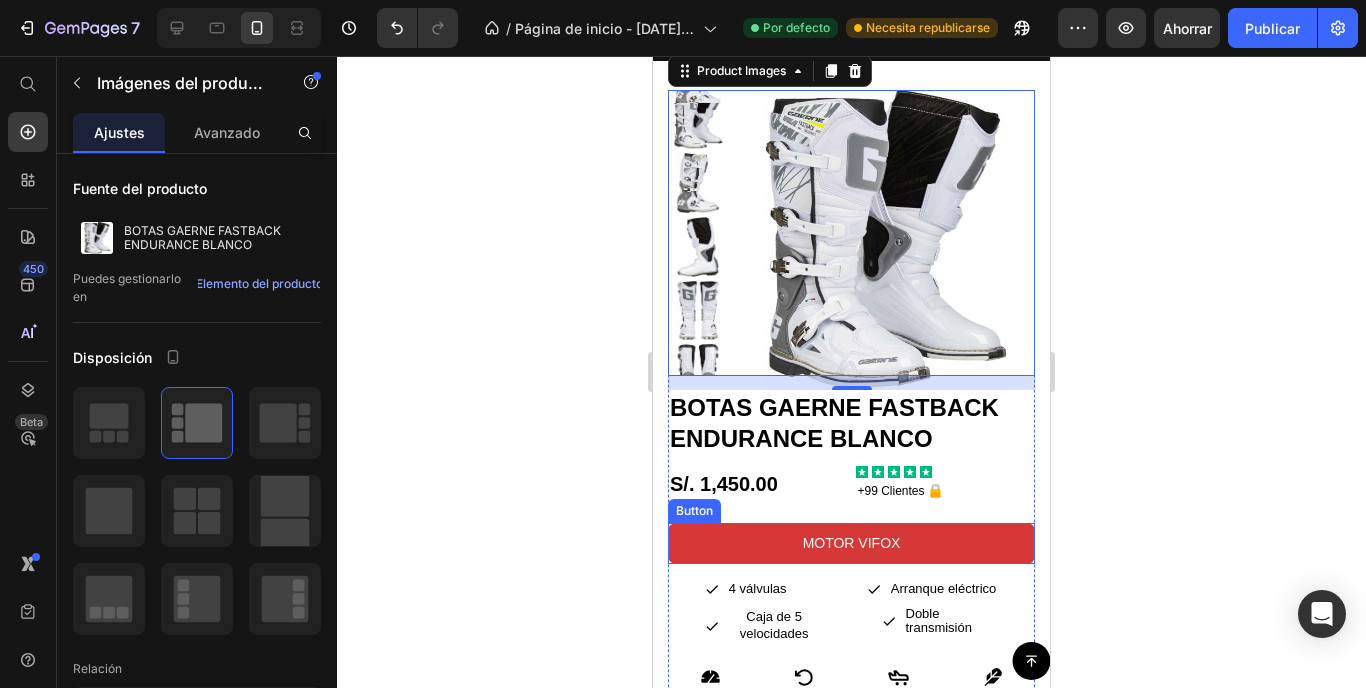 click on "MOTOR VIFOX" at bounding box center [851, 543] 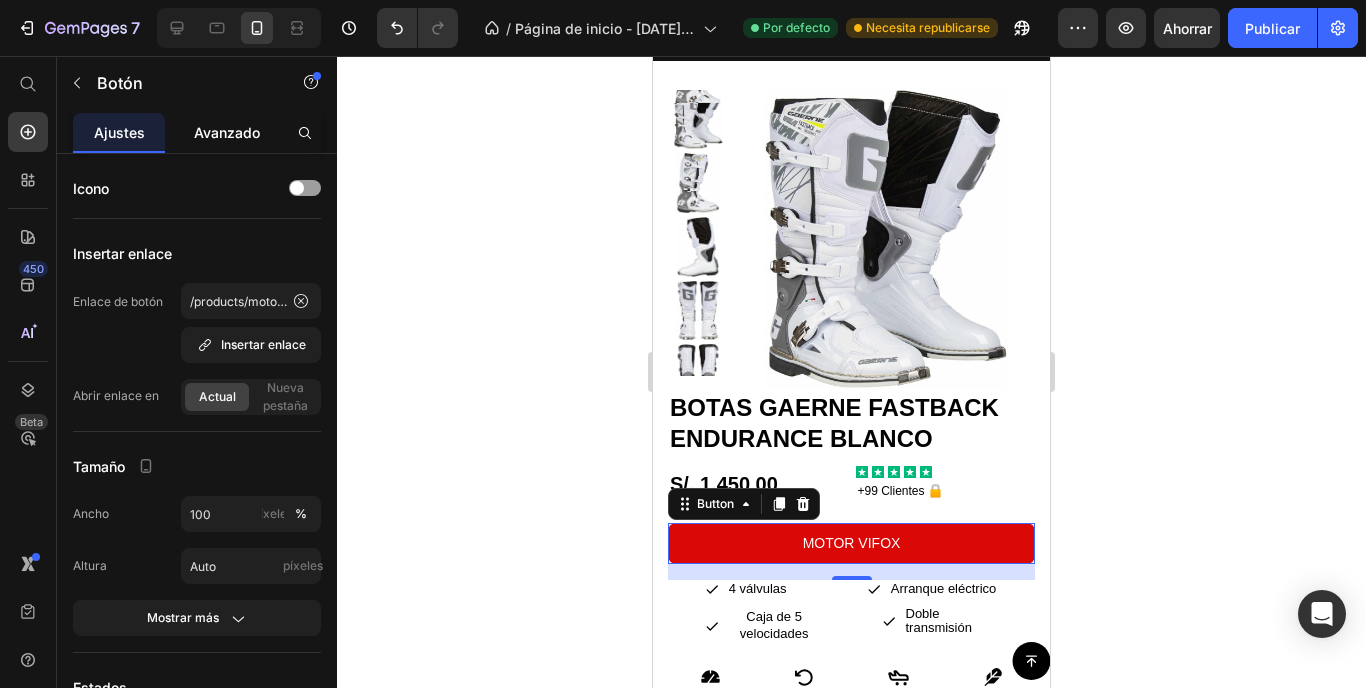 drag, startPoint x: 240, startPoint y: 129, endPoint x: 239, endPoint y: 139, distance: 10.049875 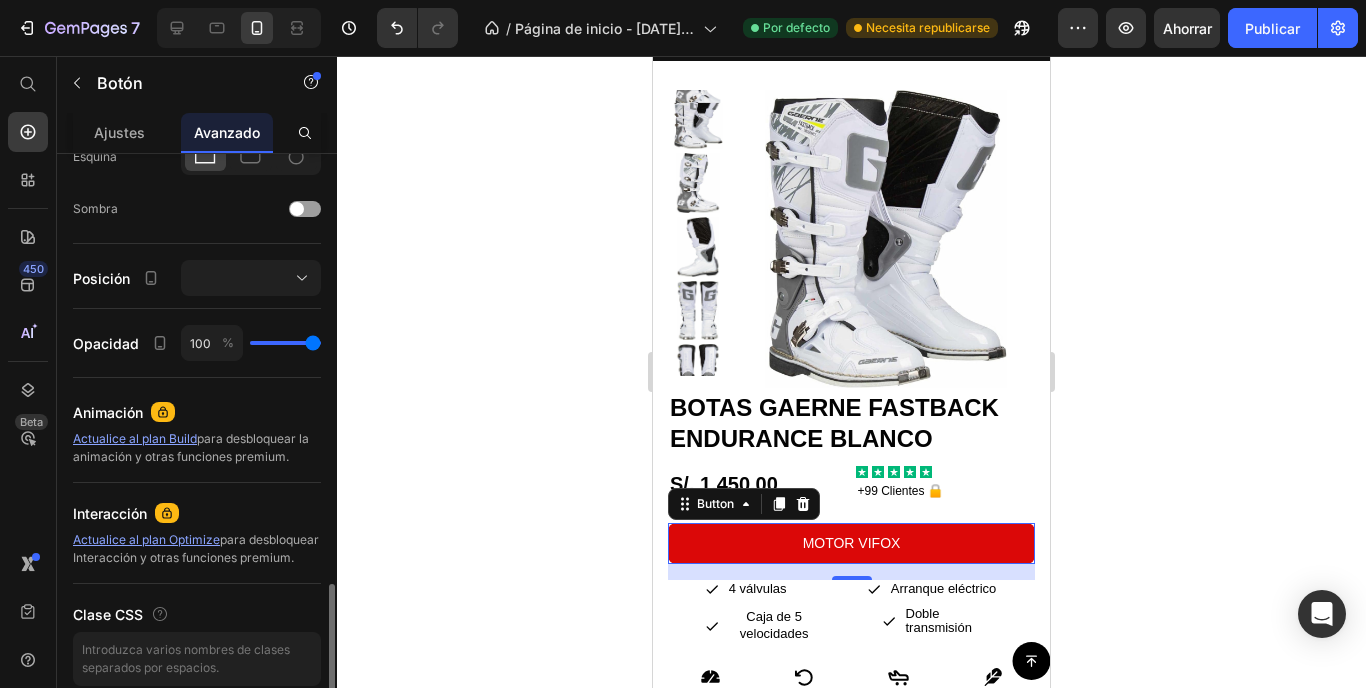 scroll, scrollTop: 732, scrollLeft: 0, axis: vertical 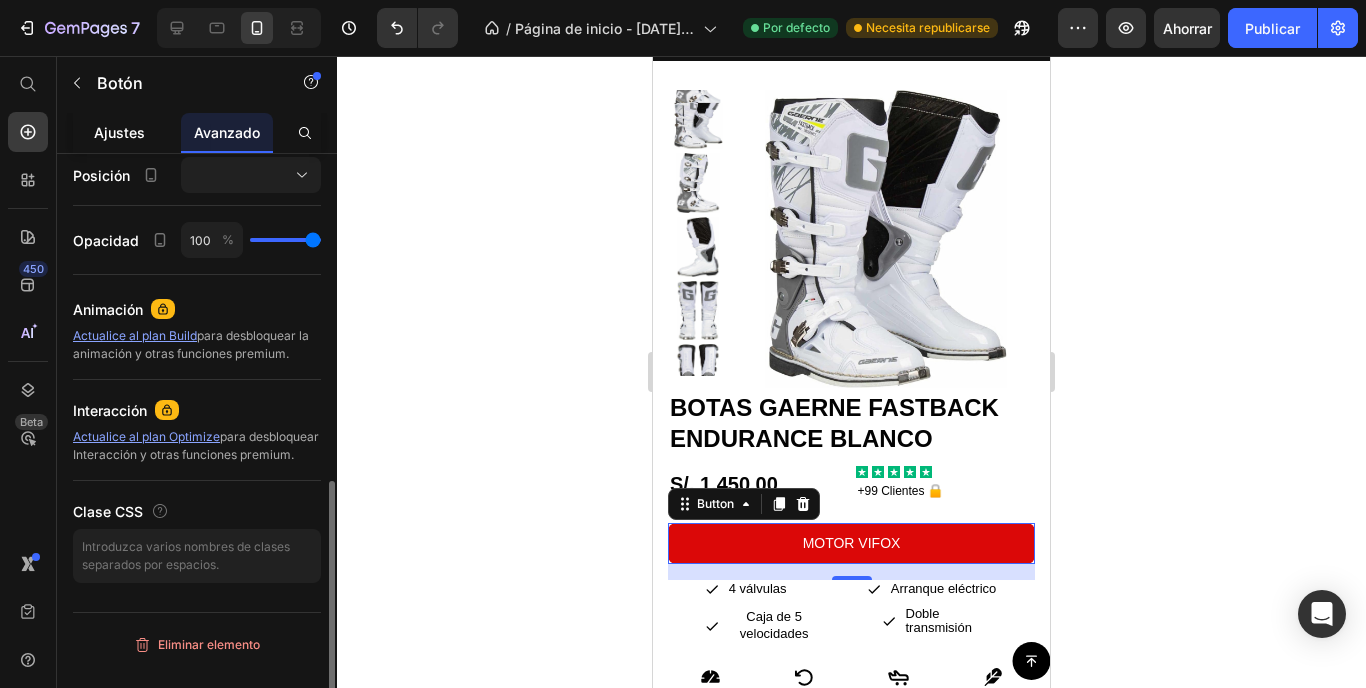 click on "Ajustes" at bounding box center (119, 132) 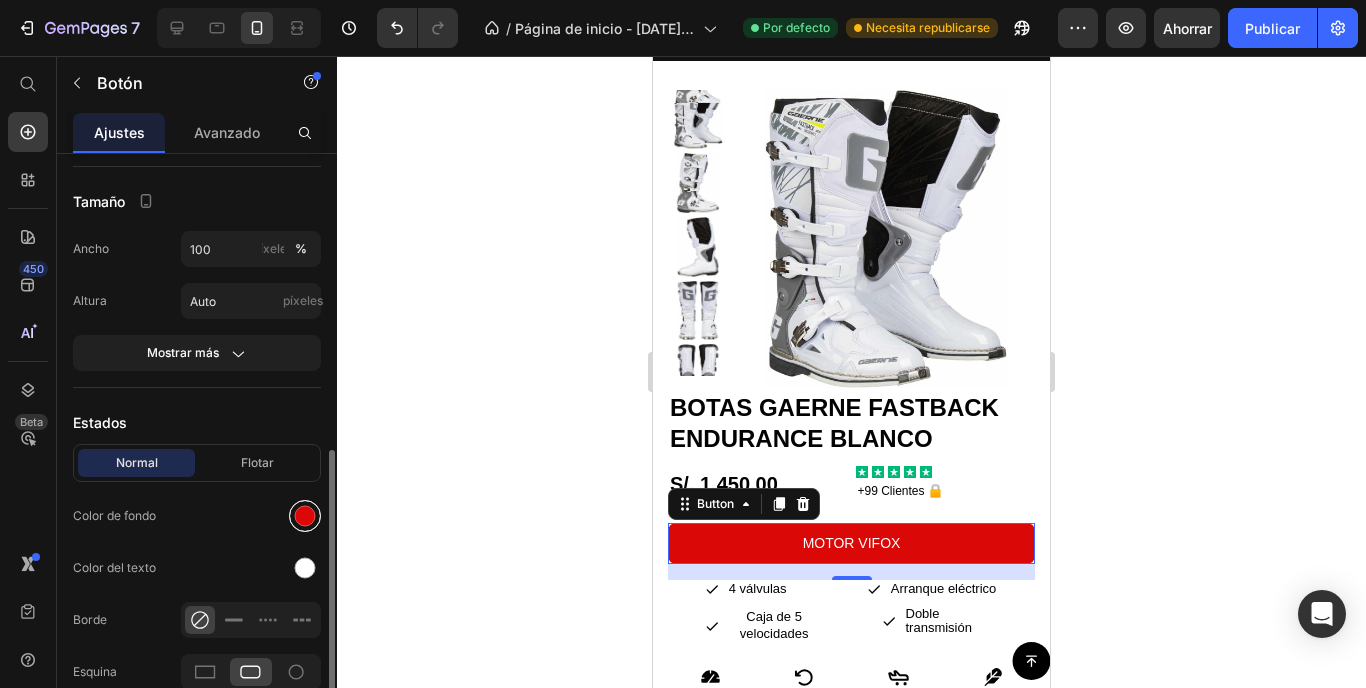 scroll, scrollTop: 397, scrollLeft: 0, axis: vertical 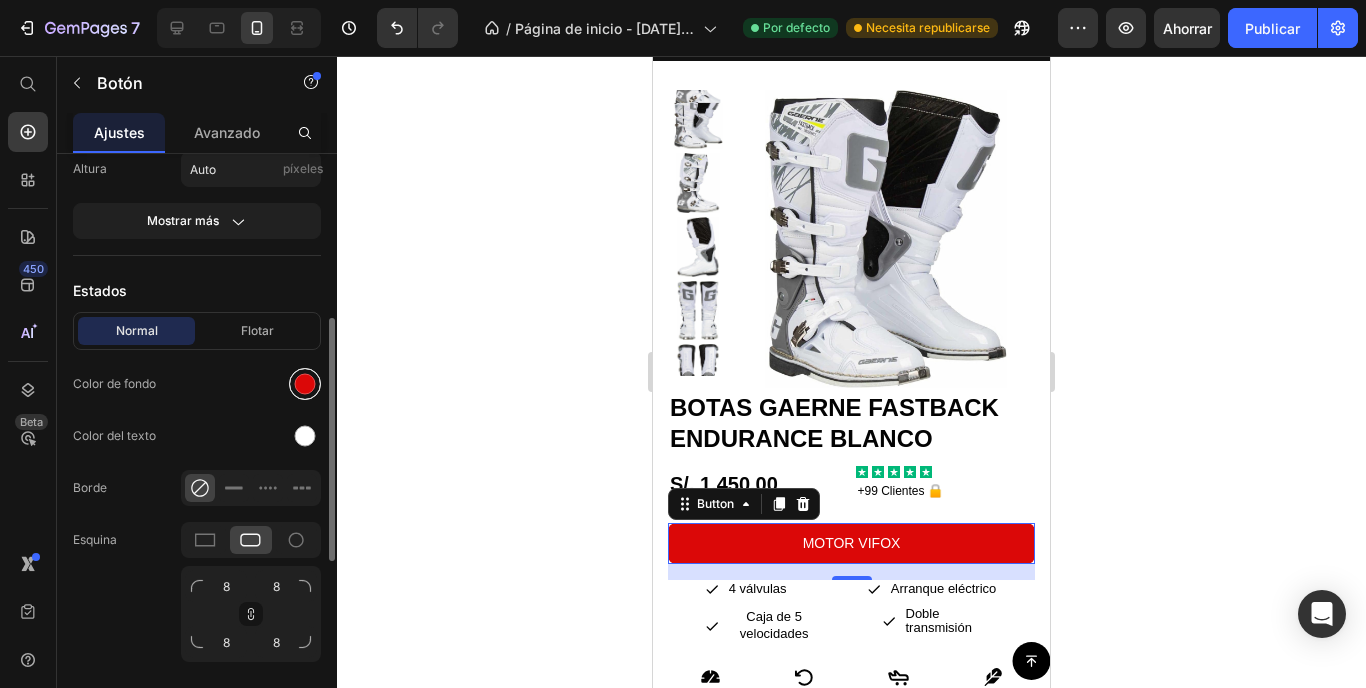 click at bounding box center (305, 384) 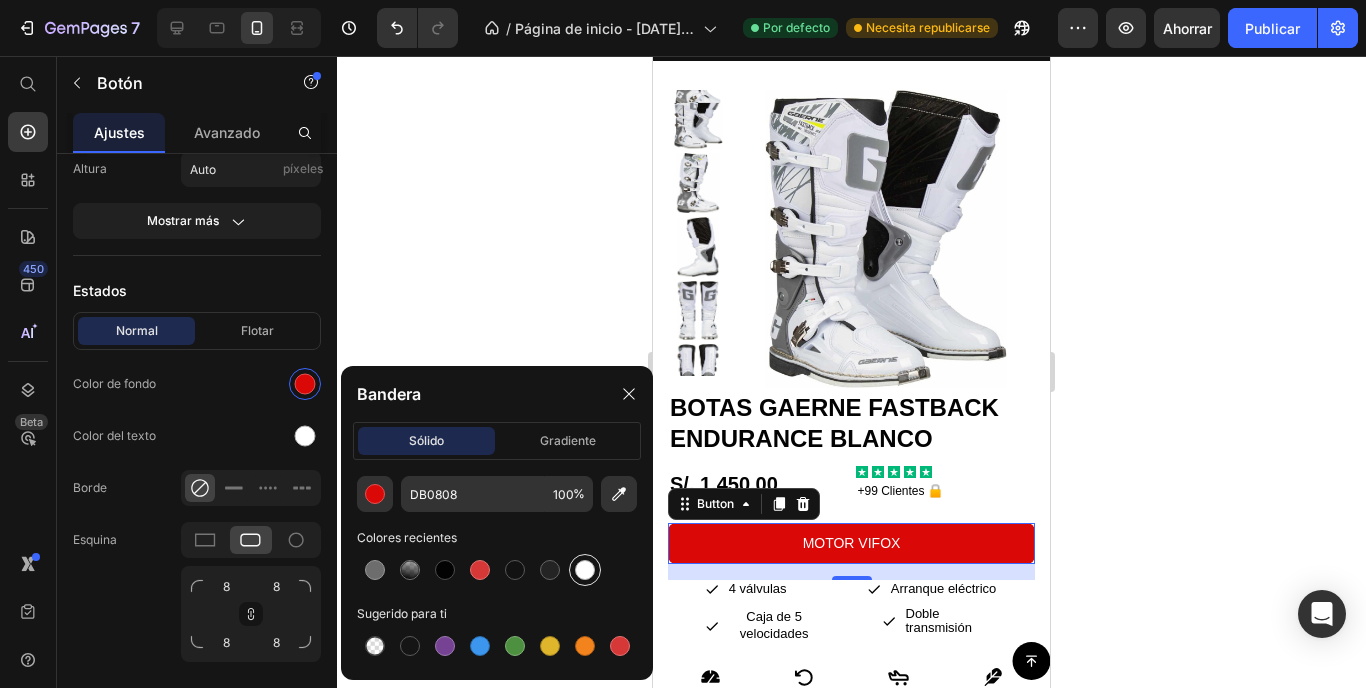 click at bounding box center (585, 570) 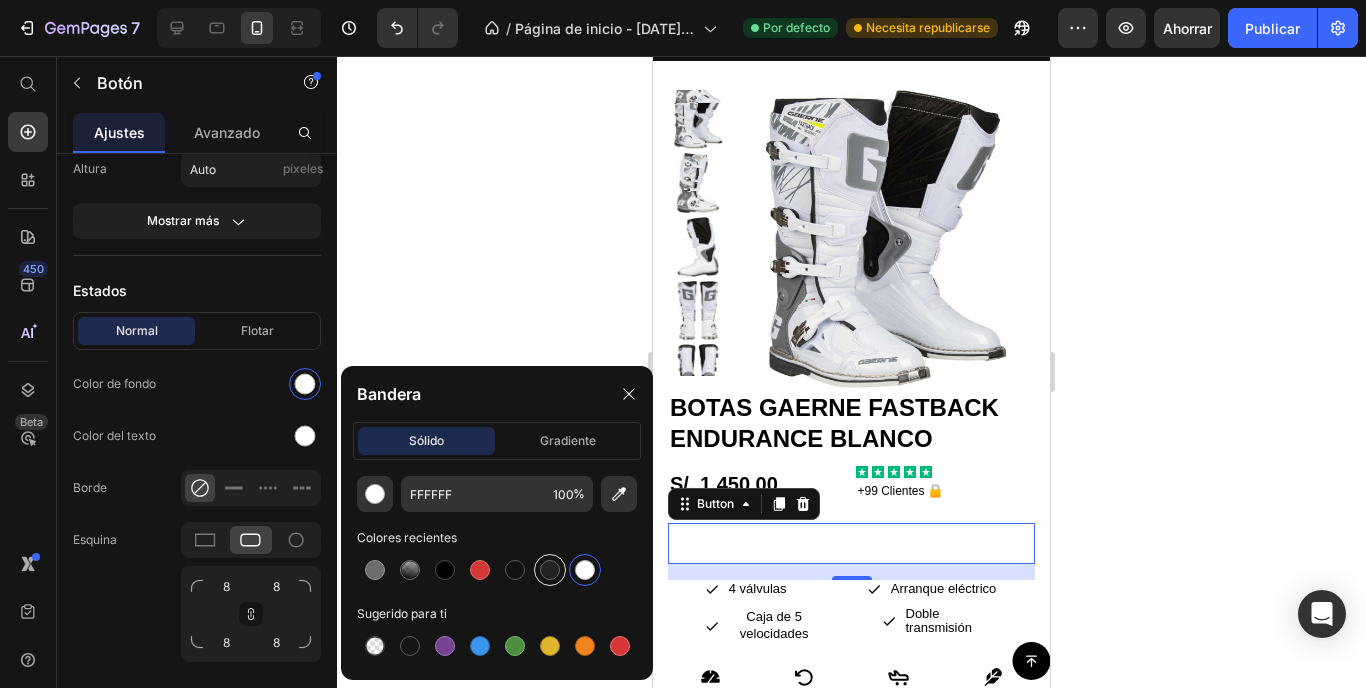 click at bounding box center [550, 570] 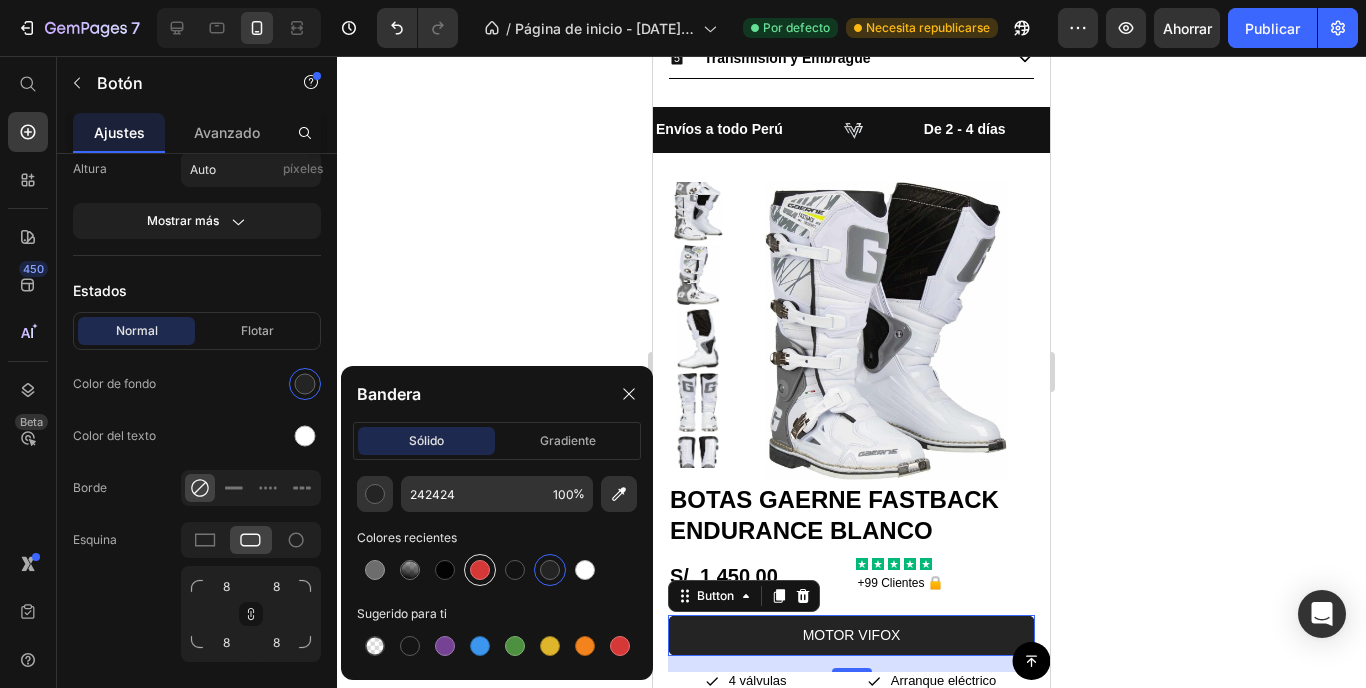 scroll, scrollTop: 2188, scrollLeft: 0, axis: vertical 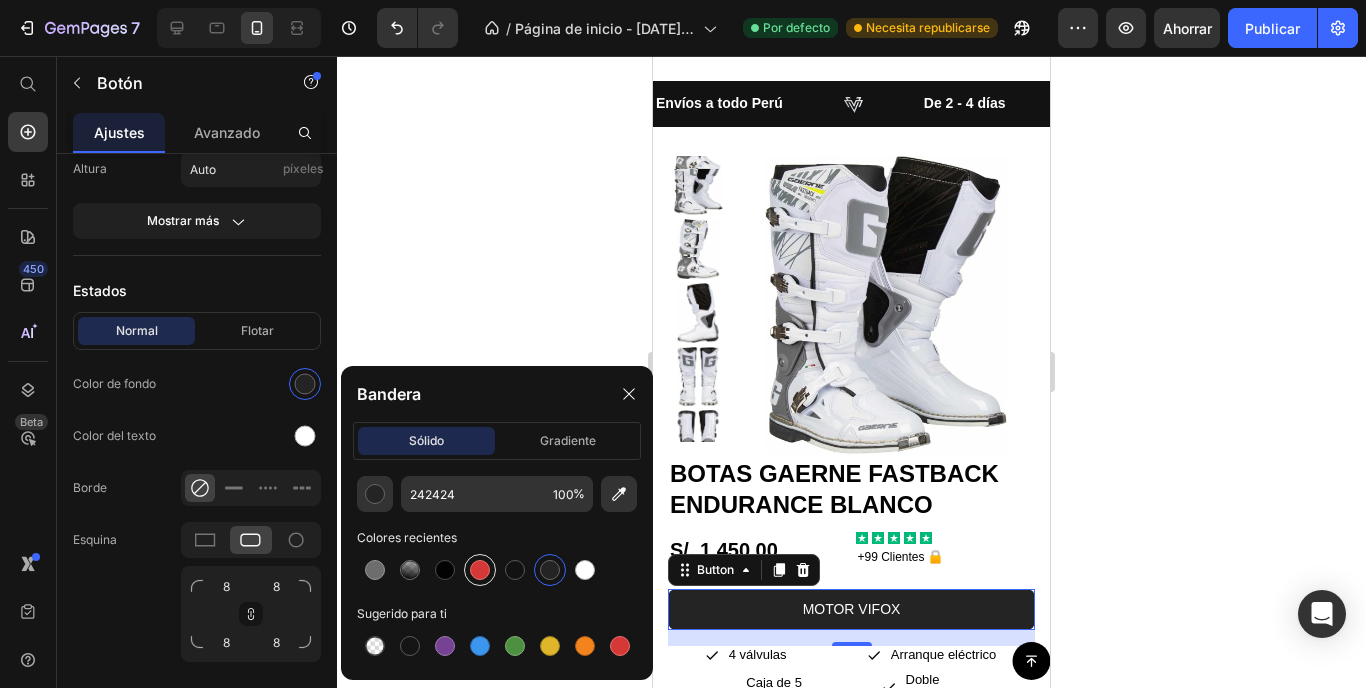 click at bounding box center [480, 570] 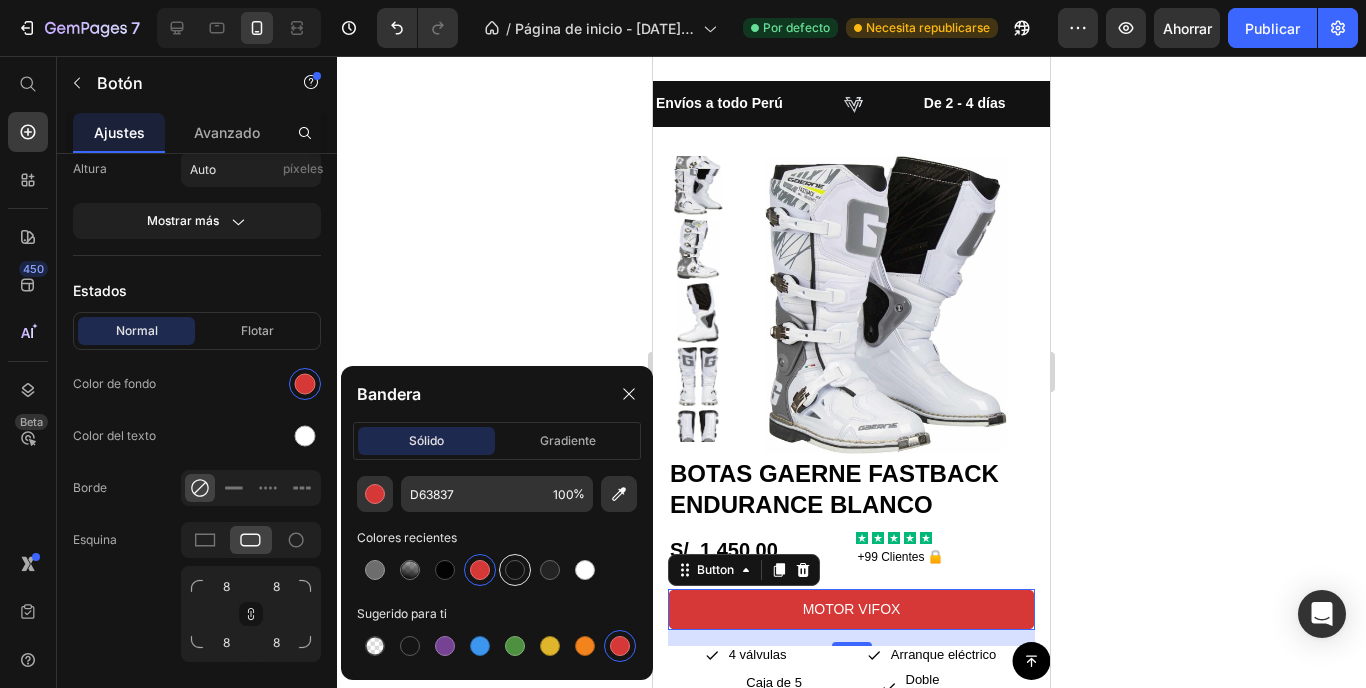click at bounding box center (515, 570) 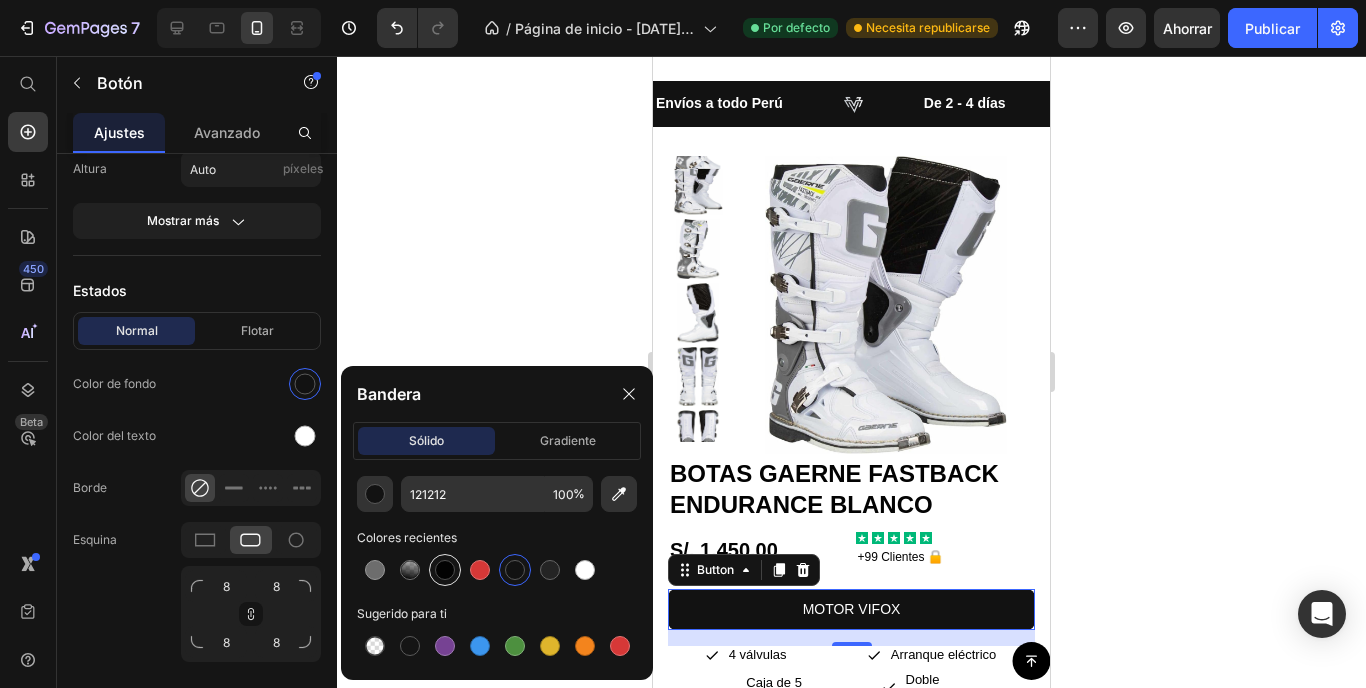 click at bounding box center (445, 570) 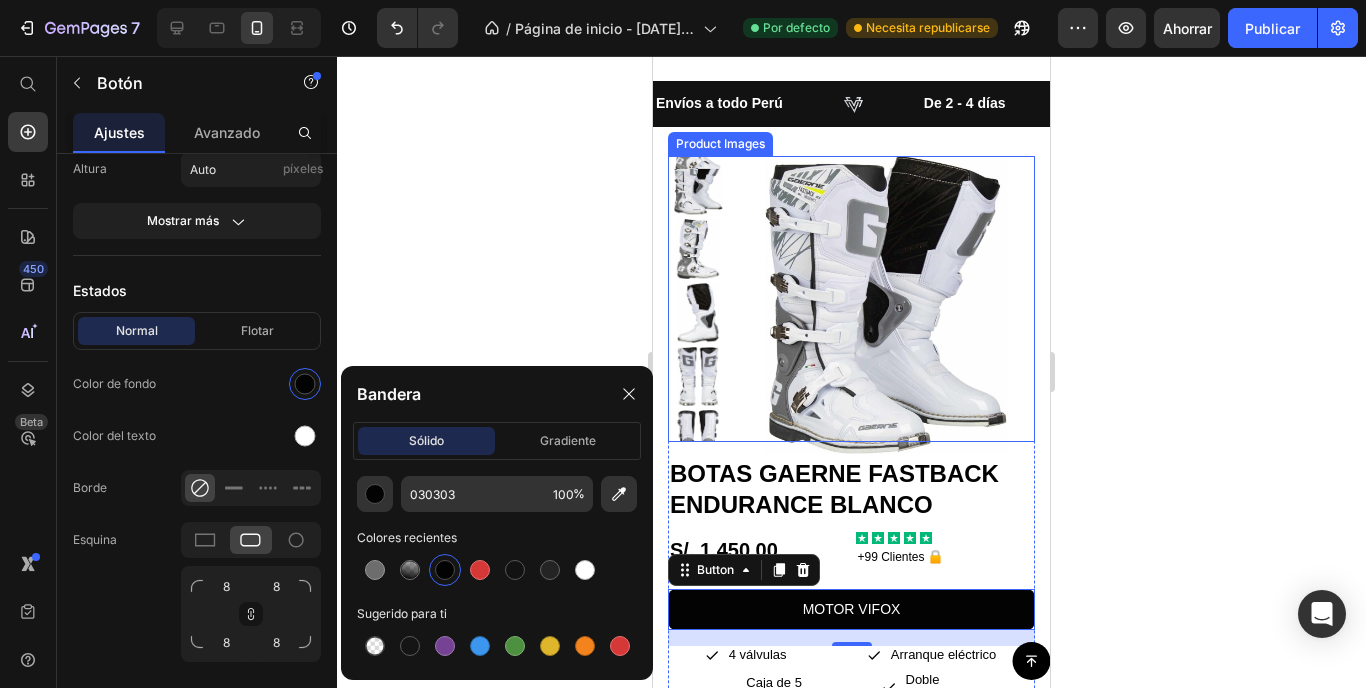 click 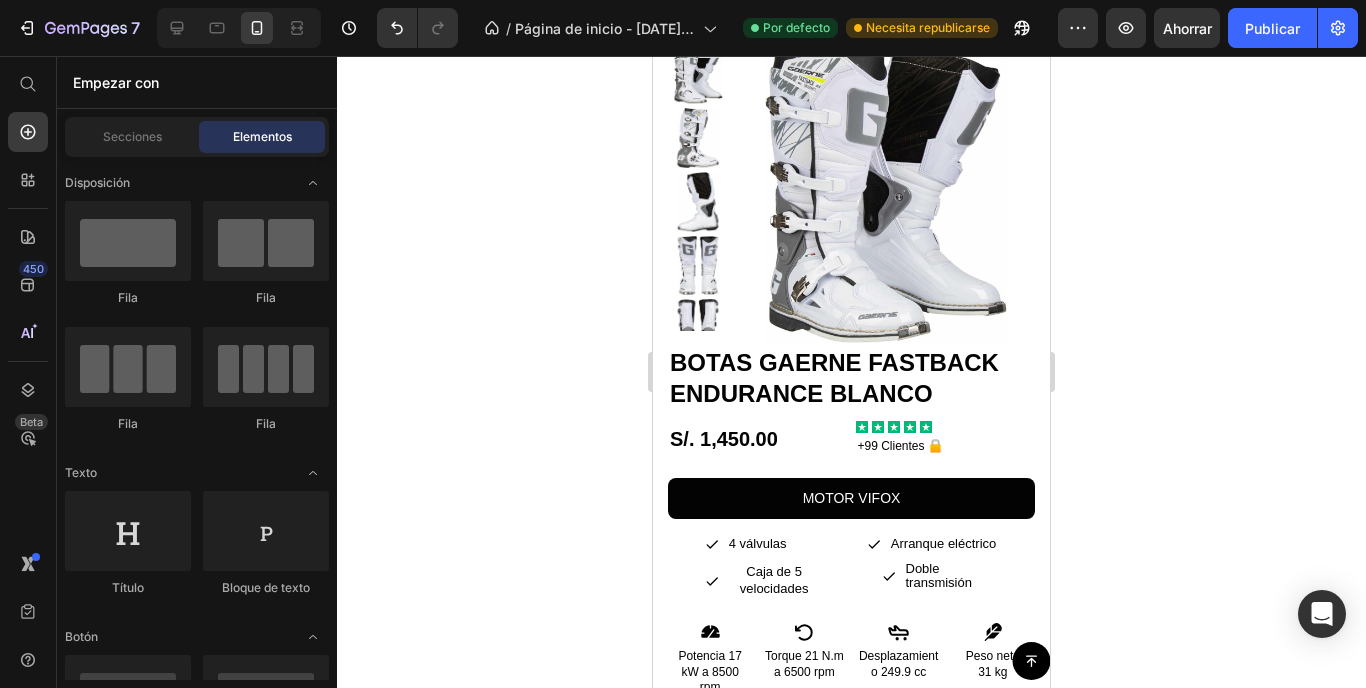 scroll, scrollTop: 2143, scrollLeft: 0, axis: vertical 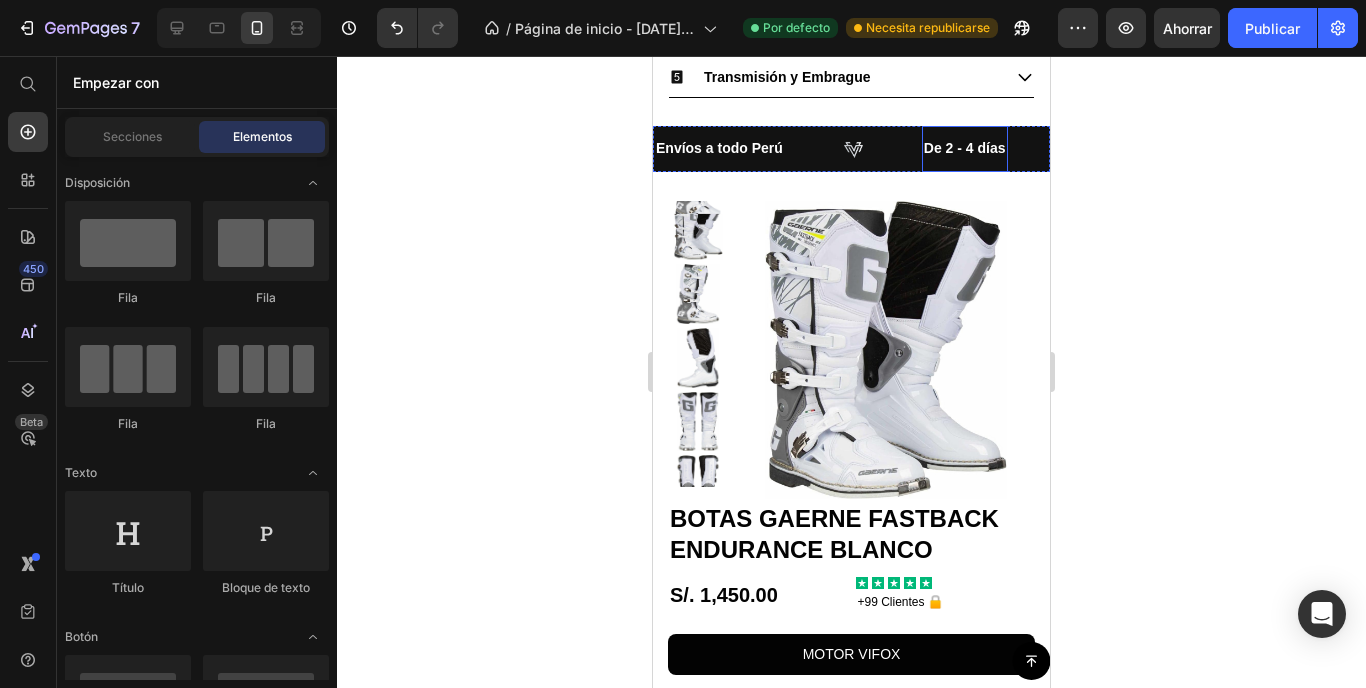 click on "De 2 - 4 días" at bounding box center (965, 148) 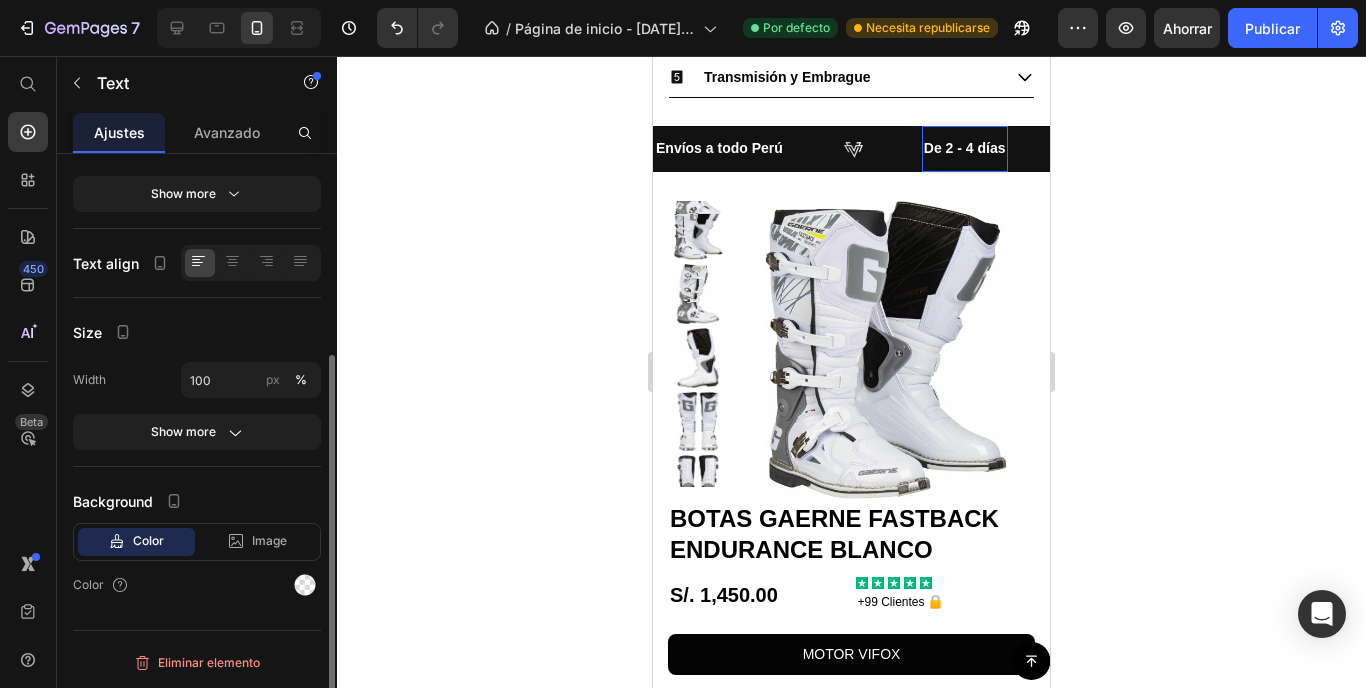 scroll, scrollTop: 0, scrollLeft: 0, axis: both 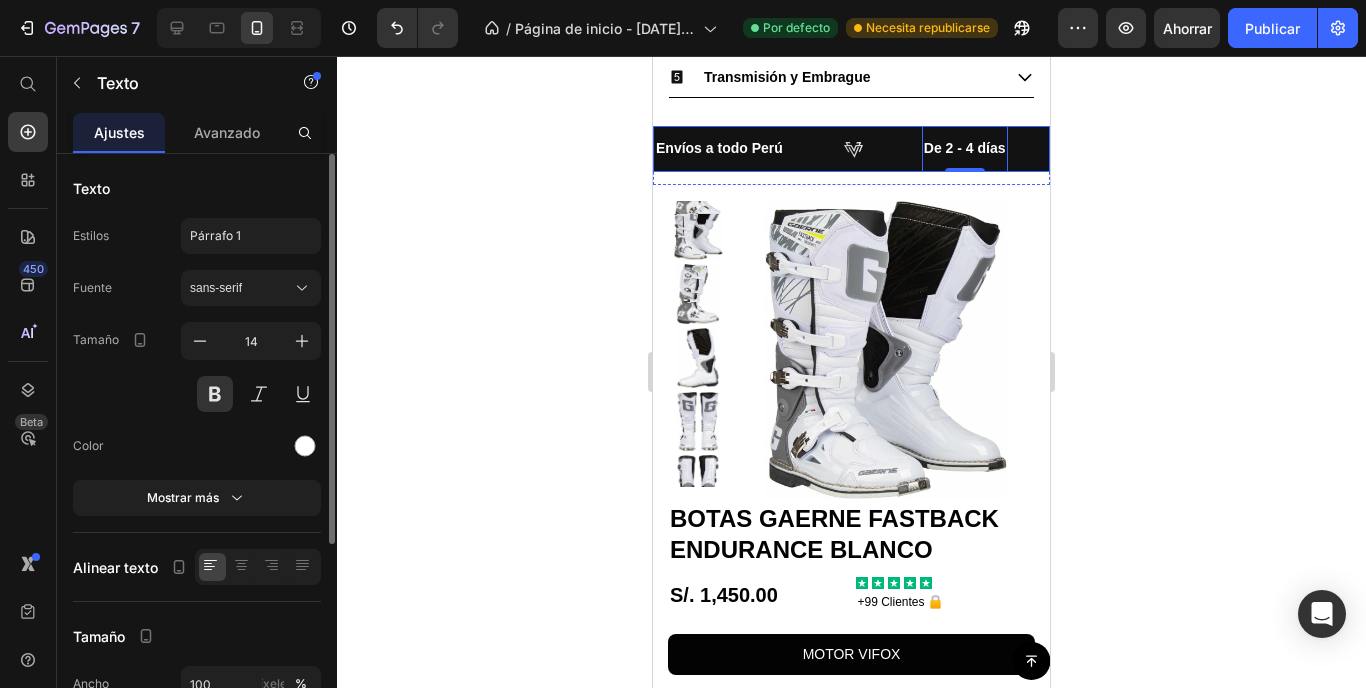 click on "De 2 - 4 días Text   0" at bounding box center [993, 148] 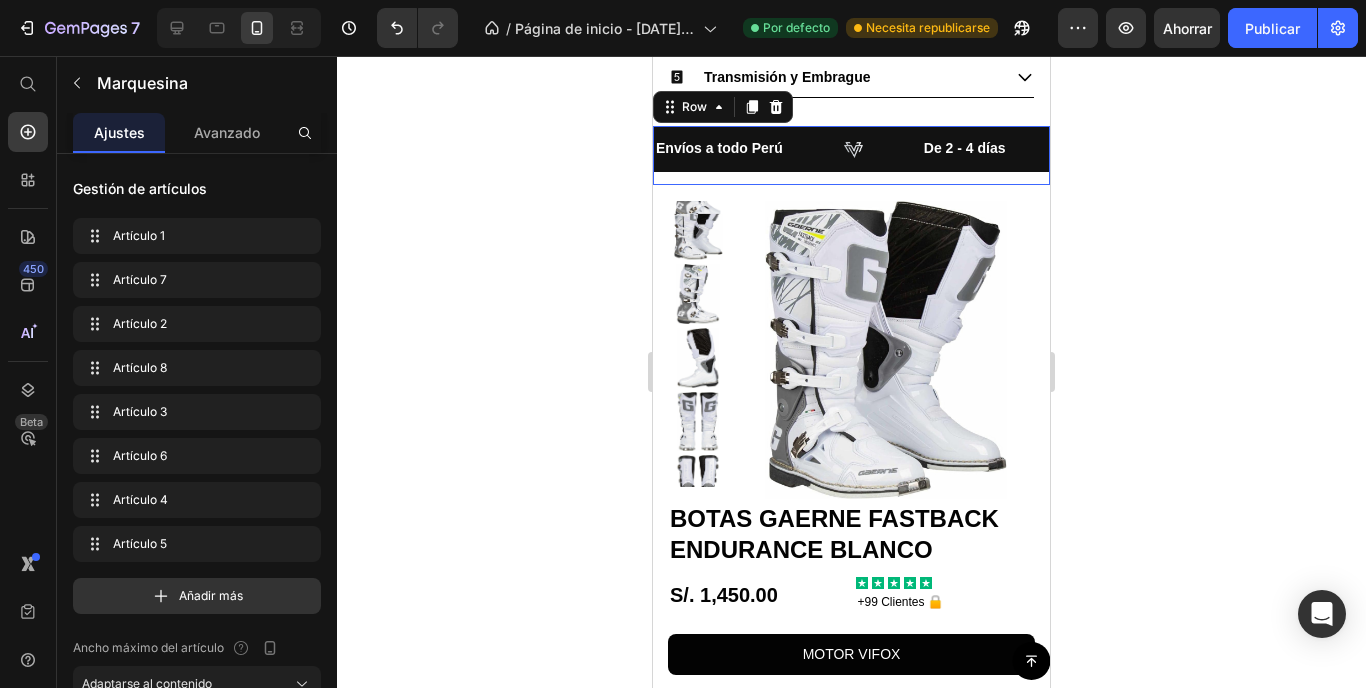 click on "Envíos a todo Perú Text Image De 2 - 4 días Text Image Contra entrega Lima Text Image Bienvenido a VIFOX RACING Text Image Envíos a todo Perú Text Image De 2 - 4 días Text Image Contra entrega Lima Text Image Bienvenido a VIFOX RACING Text Image Marquee" at bounding box center [851, 155] 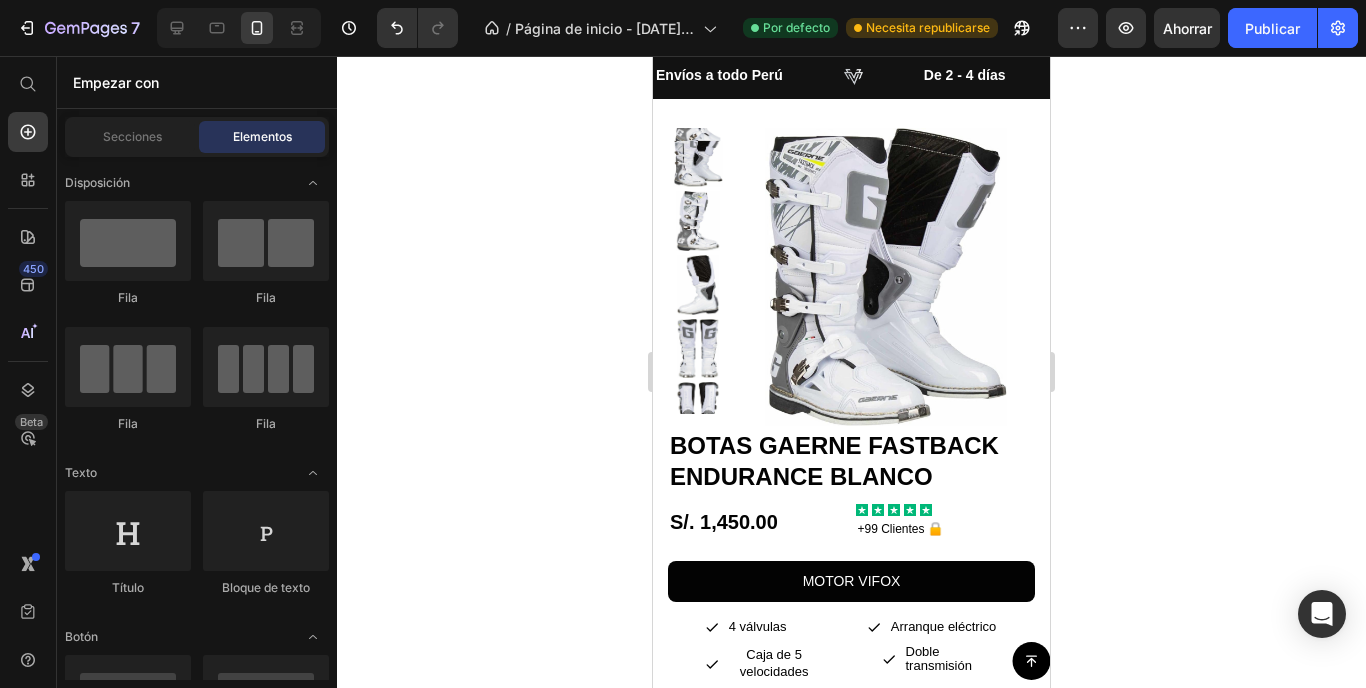 scroll, scrollTop: 2207, scrollLeft: 0, axis: vertical 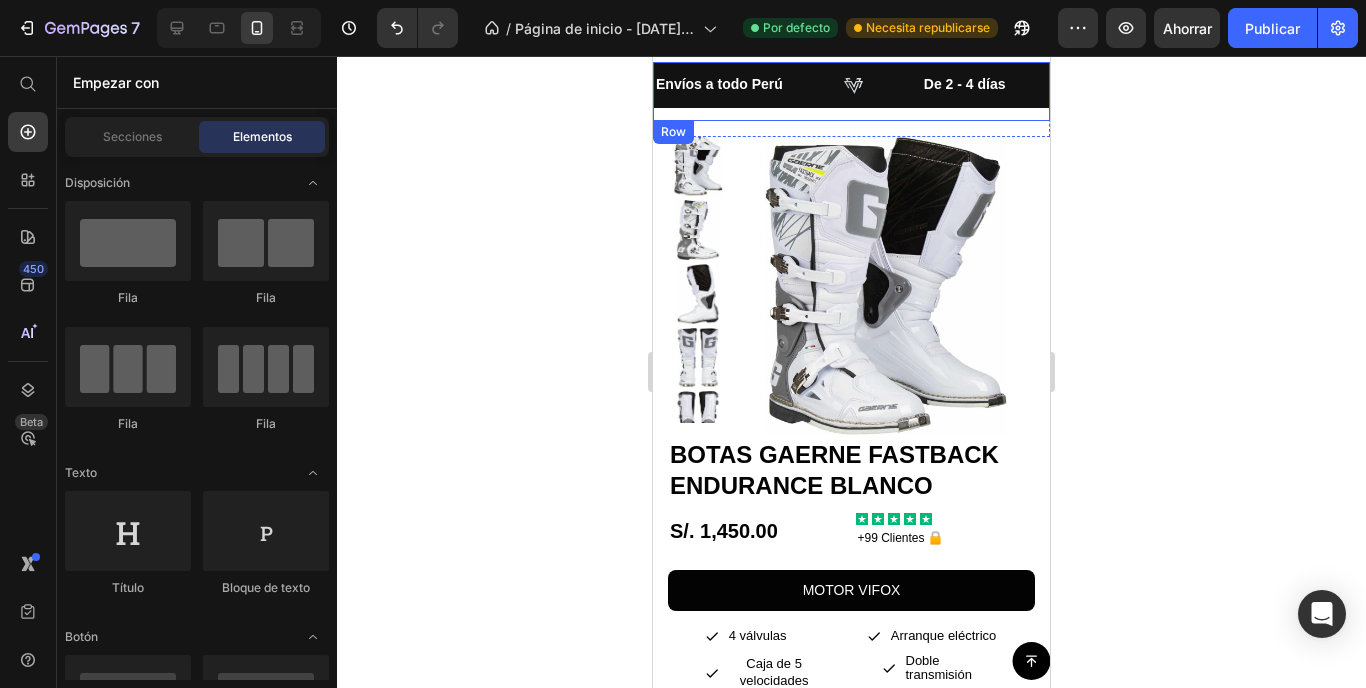 click on "Envíos a todo Perú Text Image De 2 - 4 días Text Image Contra entrega Lima Text Image Bienvenido a VIFOX RACING Text Image Envíos a todo Perú Text Image De 2 - 4 días Text Image Contra entrega Lima Text Image Bienvenido a VIFOX RACING Text Image Marquee" at bounding box center (851, 91) 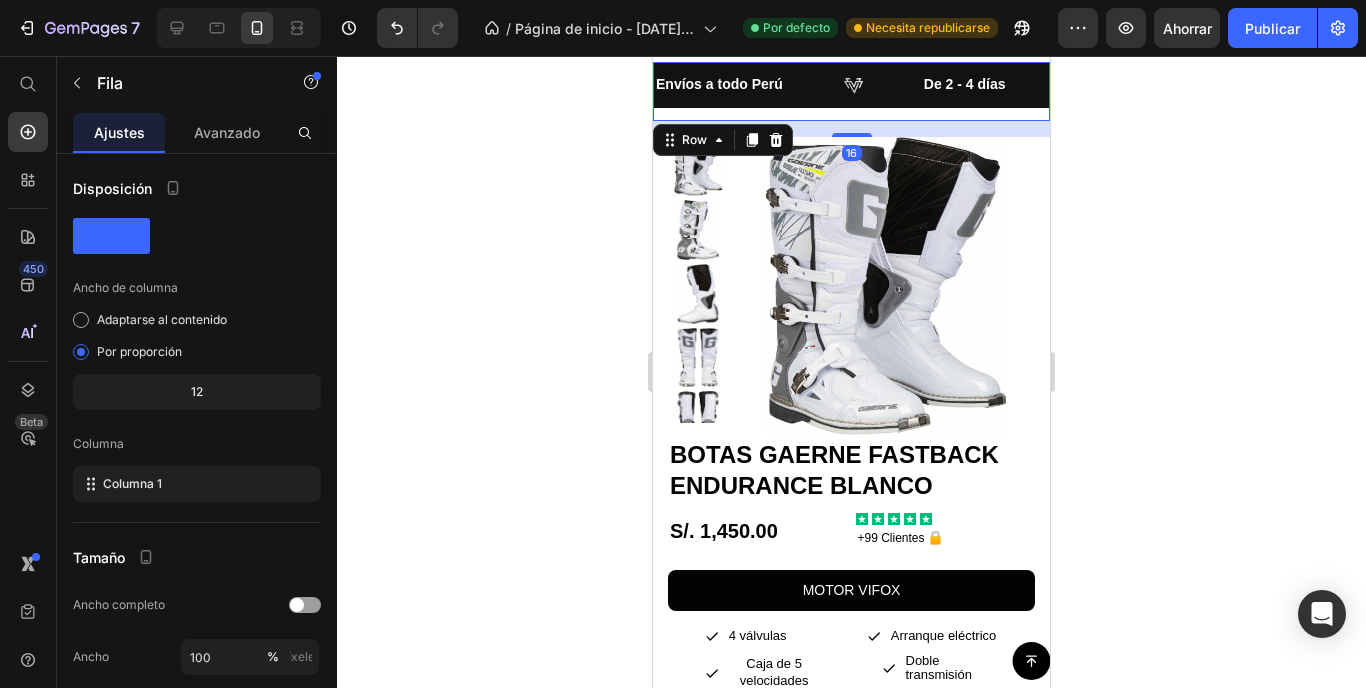 click 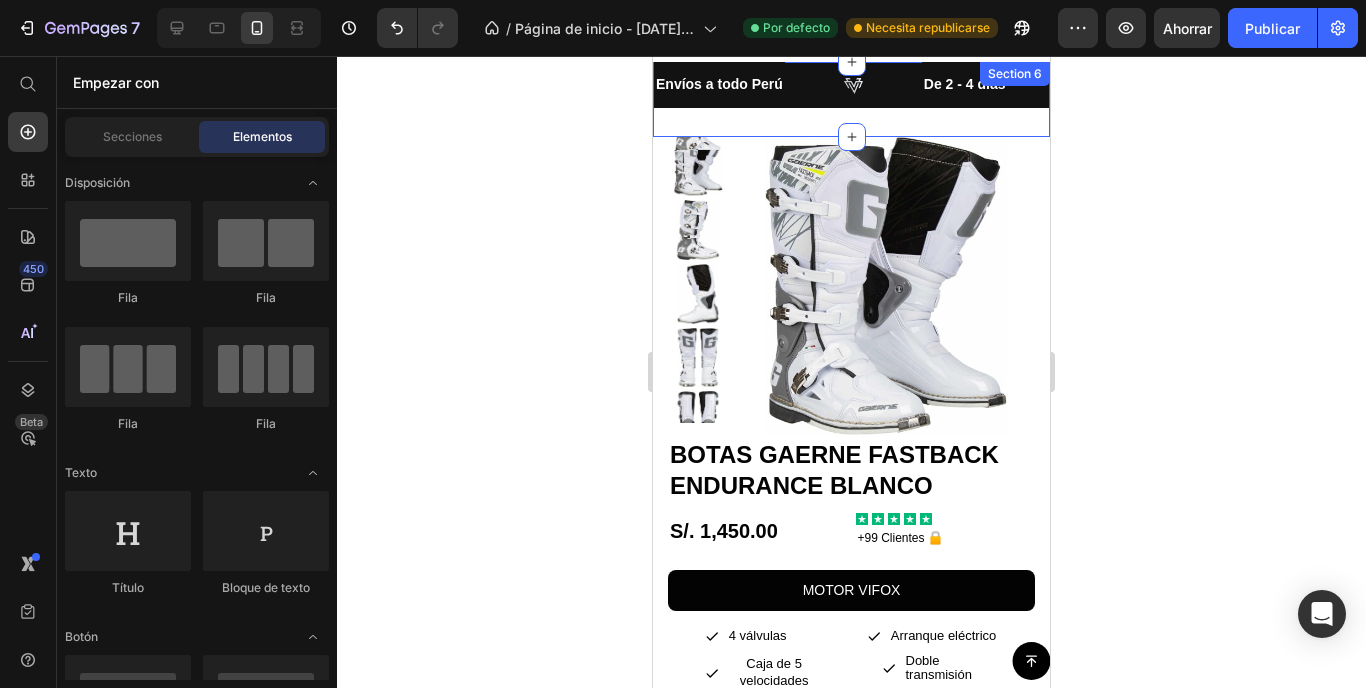 click on "Envíos a todo Perú Text Image De 2 - 4 días Text Image Contra entrega Lima Text Image Bienvenido a VIFOX RACING Text Image Envíos a todo Perú Text Image De 2 - 4 días Text Image Contra entrega Lima Text Image Bienvenido a VIFOX RACING Text Image Marquee Row" at bounding box center (851, 99) 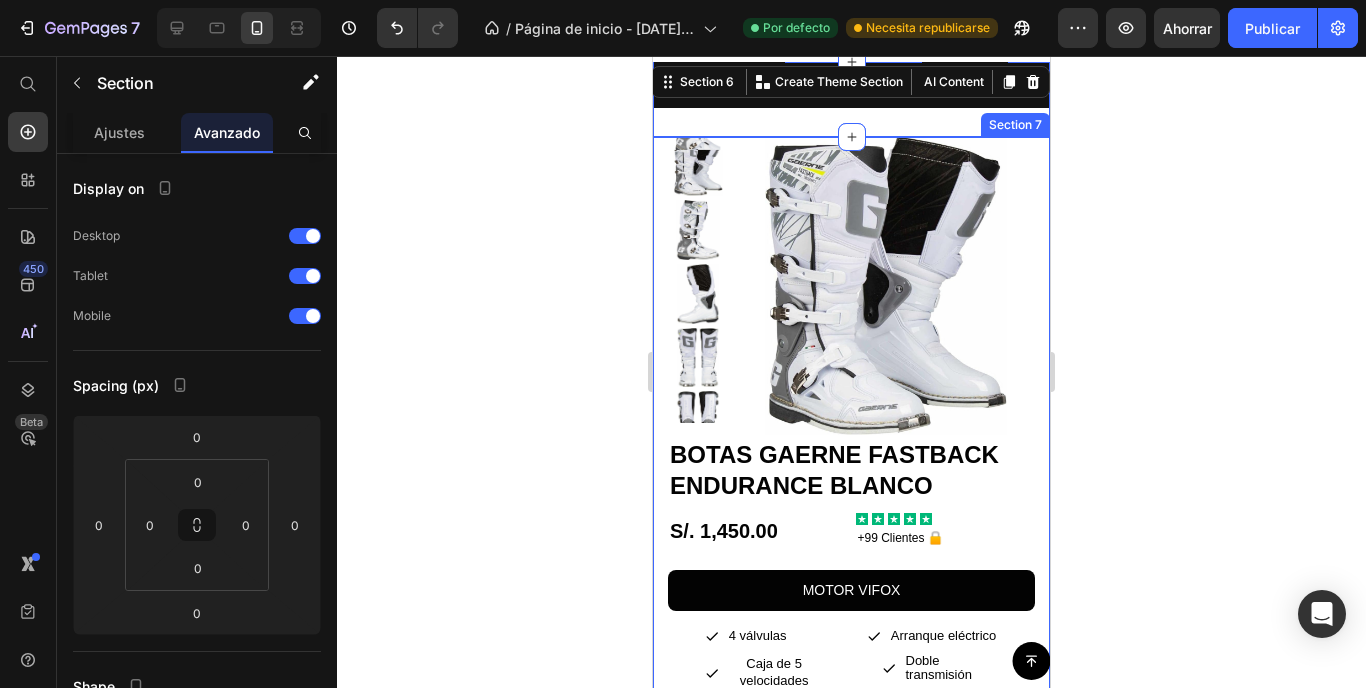 click on "Product Images BOTAS GAERNE FASTBACK ENDURANCE BLANCO Product Title S/. 1,450.00 Product Price
Icon
Icon
Icon
Icon
Icon Icon List +99 Clientes 🔒 Text Block Row MOTOR VIFOX Button
Icon 4 válvulas Text Block Row
Icon Arranque eléctrico Text Block Row Row
Icon Caja de 5 velocidades Text Block Row
Icon Doble transmisión Text Block Row Row Row
Icon Potencia 17 kW a 8500 rpm Text Block
Icon Torque 21 N.m a 6500 rpm Text Block
Icon Desplazamiento 249.9 cc Text Block
Icon Peso neto  31 kg Text Block Row El  CB250R  es un motor tipo CG 250cc, diseñado para ofrecer  alt o rendimiento, confiabilidad y bajo mantenimiento .  Su configuración de 4 válvulas, arranque eléctrico y caja de 5 velocidades lo convierten en la opción perfecta para quienes exigen potencia y reacción inmediata en pistas de motocross o terrenos extremos. Text Block Product Section 7" at bounding box center [851, 560] 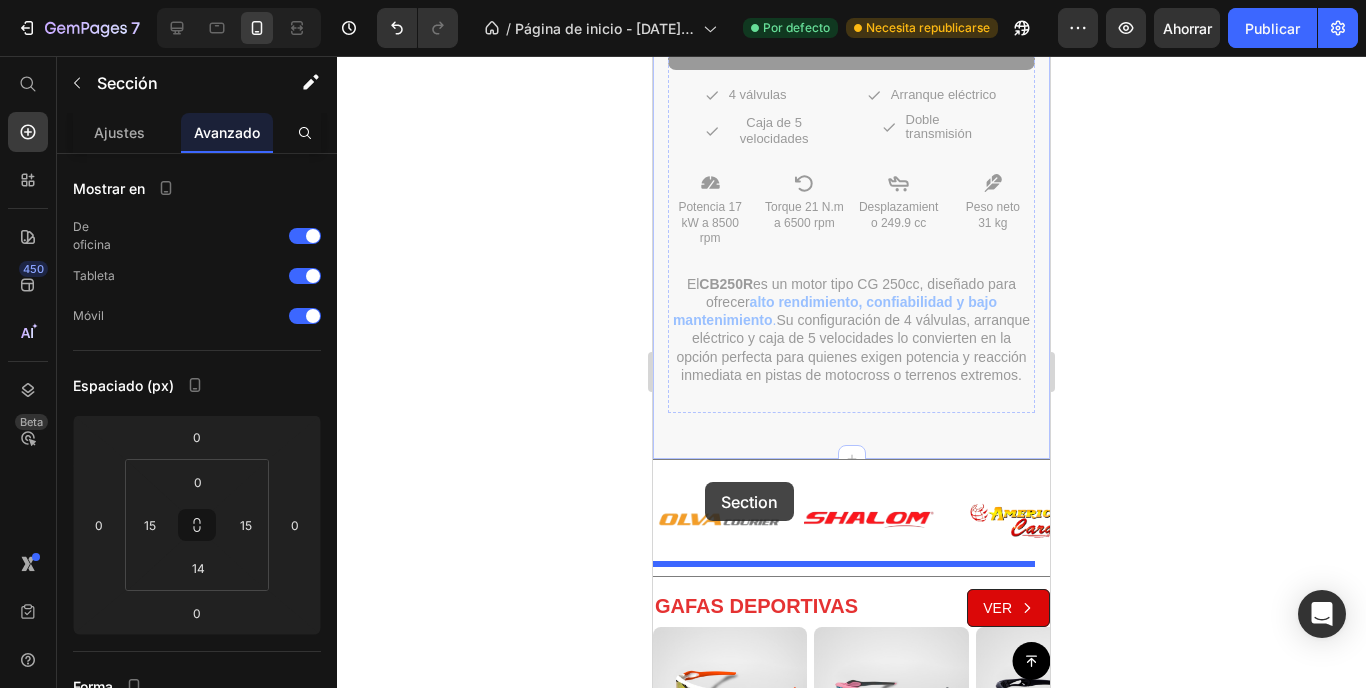 scroll, scrollTop: 2926, scrollLeft: 0, axis: vertical 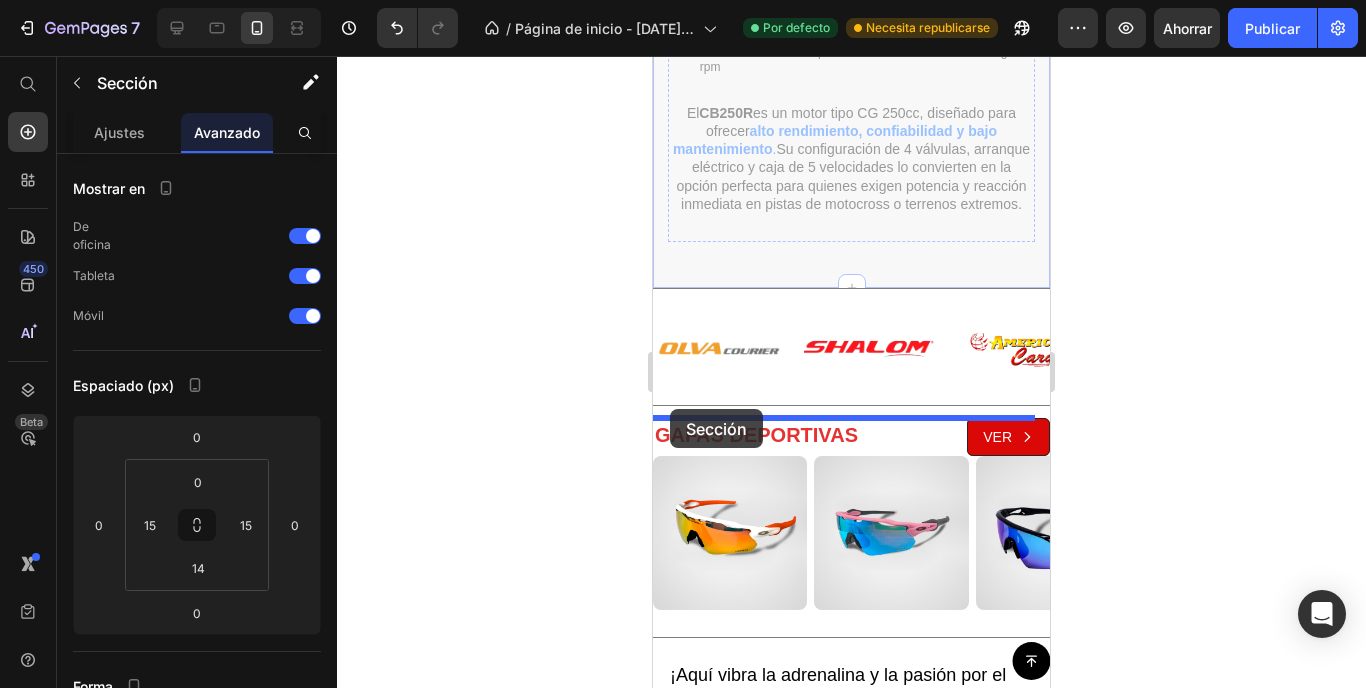 drag, startPoint x: 691, startPoint y: 126, endPoint x: 670, endPoint y: 409, distance: 283.77808 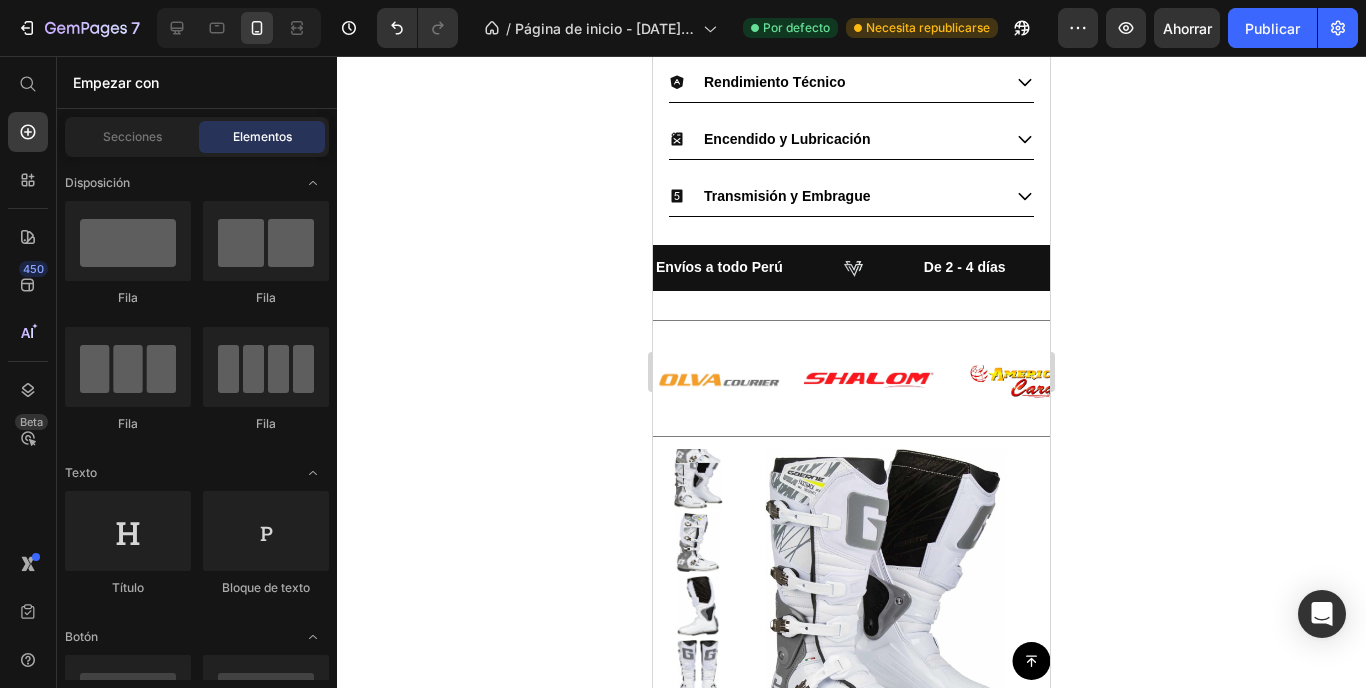 scroll, scrollTop: 2033, scrollLeft: 0, axis: vertical 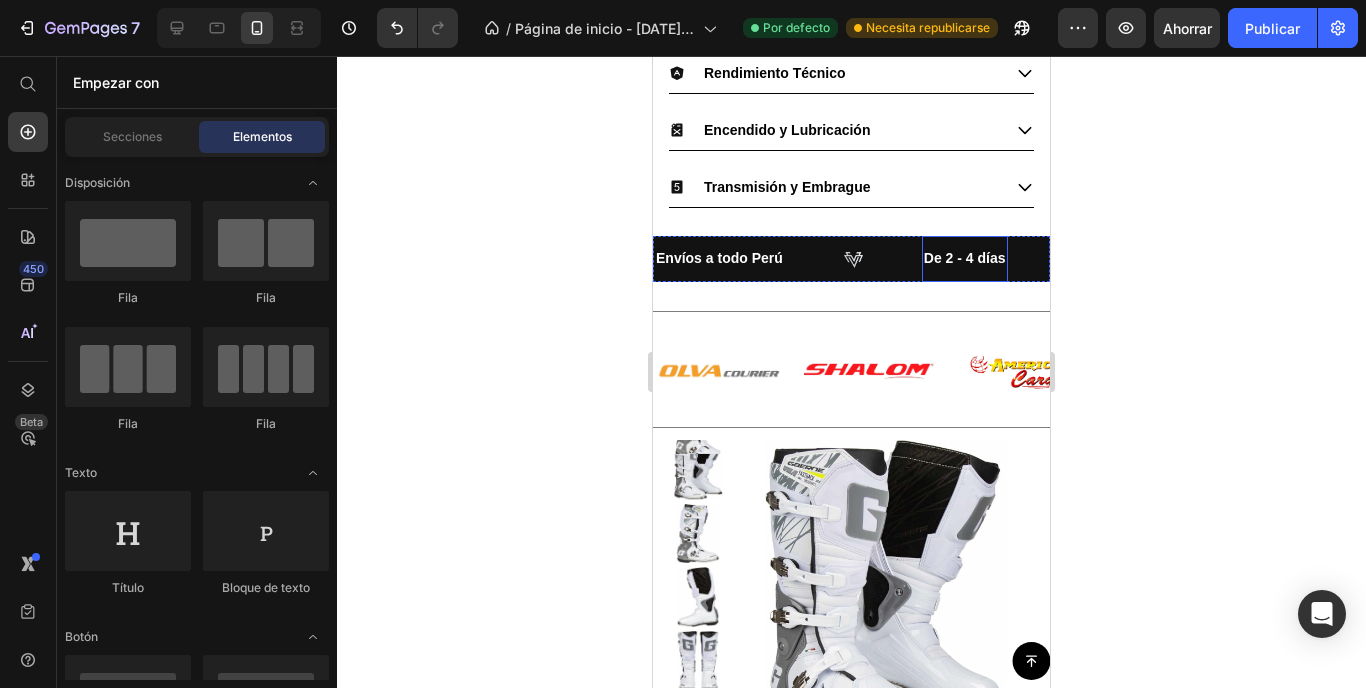 click on "De 2 - 4 días Text" at bounding box center [965, 258] 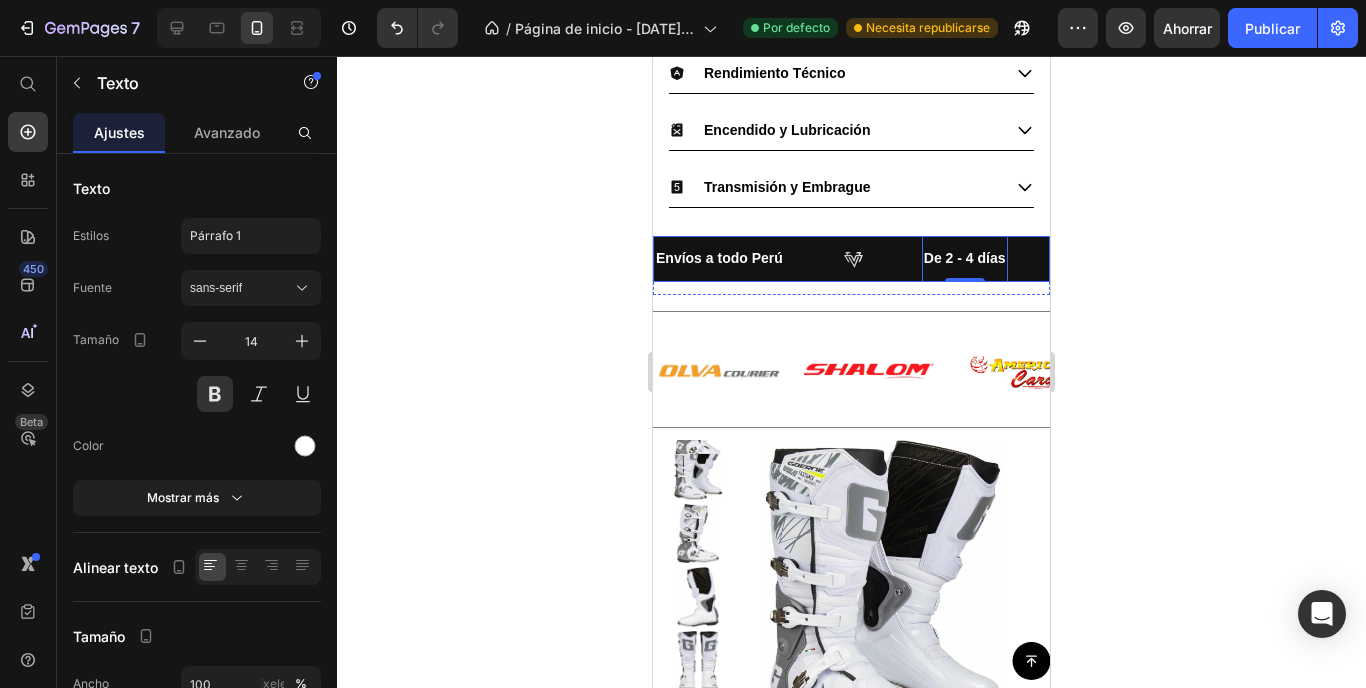 click on "Envíos a todo Perú Text Image De 2 - 4 días Text 0 Image Contra entrega Lima Text Image Bienvenido a VIFOX RACING Text Image" at bounding box center (1204, 258) 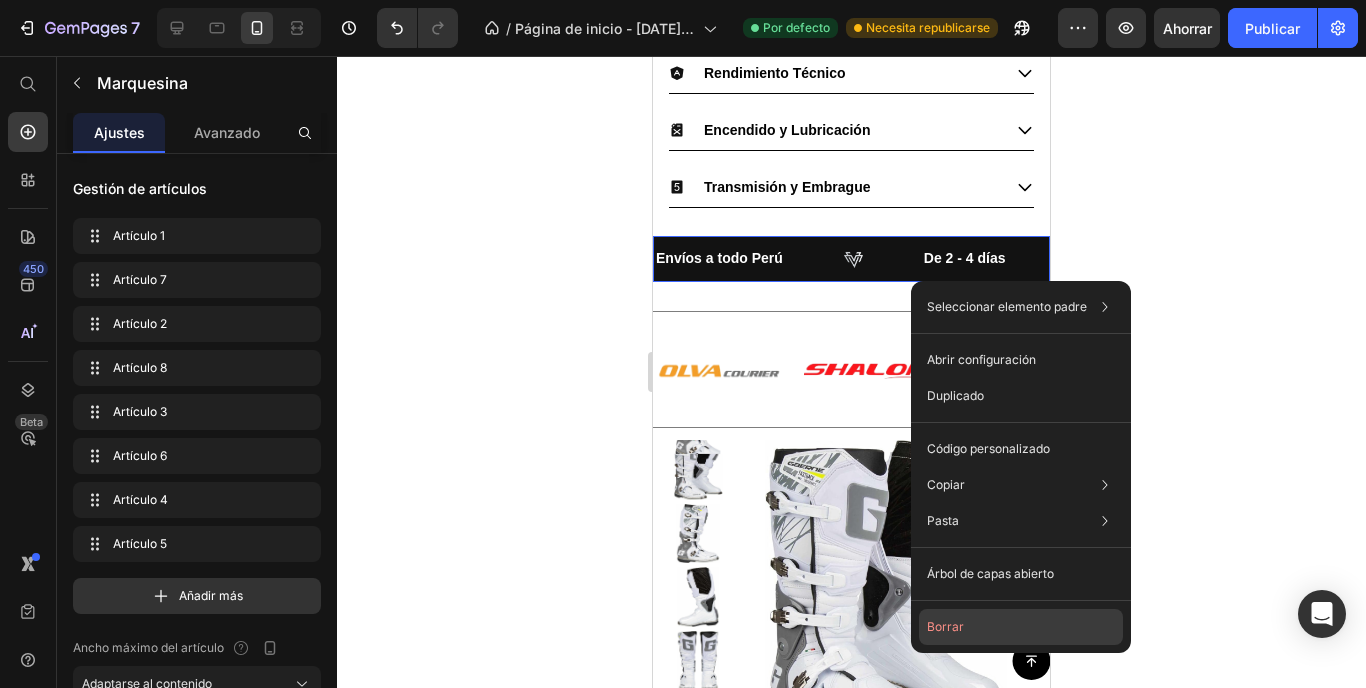 drag, startPoint x: 942, startPoint y: 628, endPoint x: 288, endPoint y: 572, distance: 656.3932 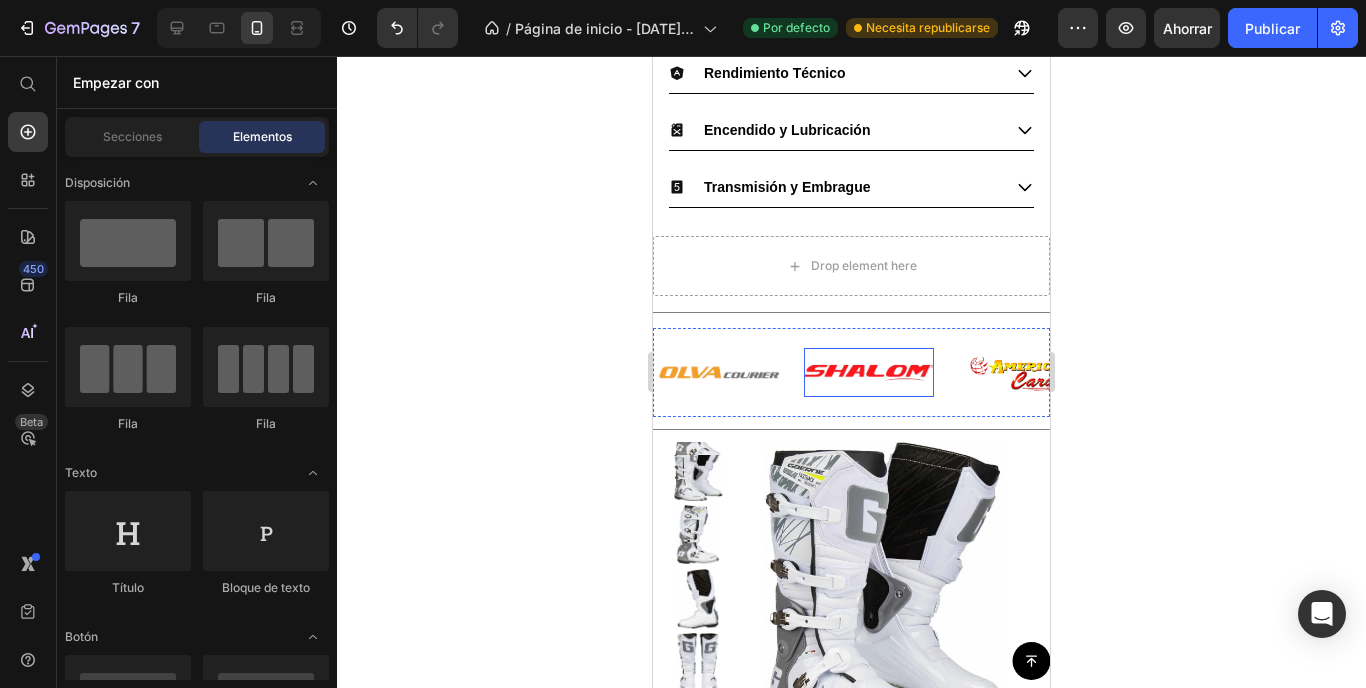 click on "Drop element here" at bounding box center [851, 266] 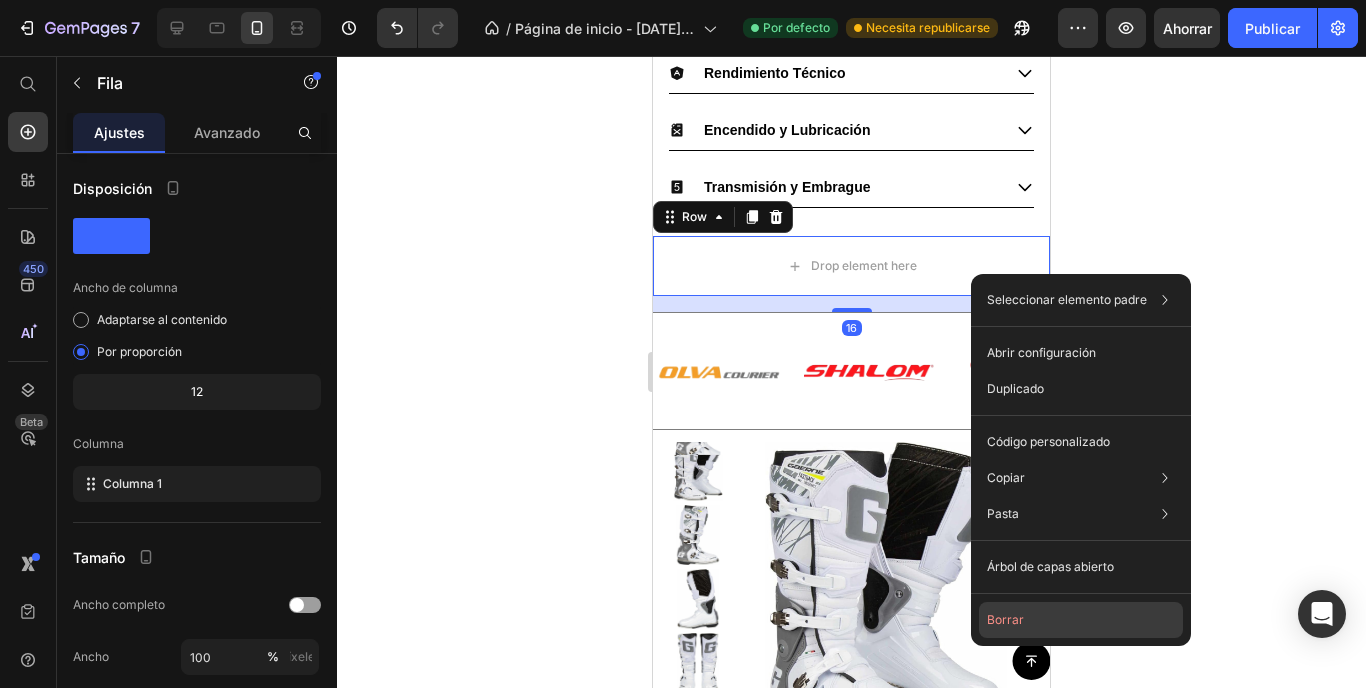 click on "Borrar" 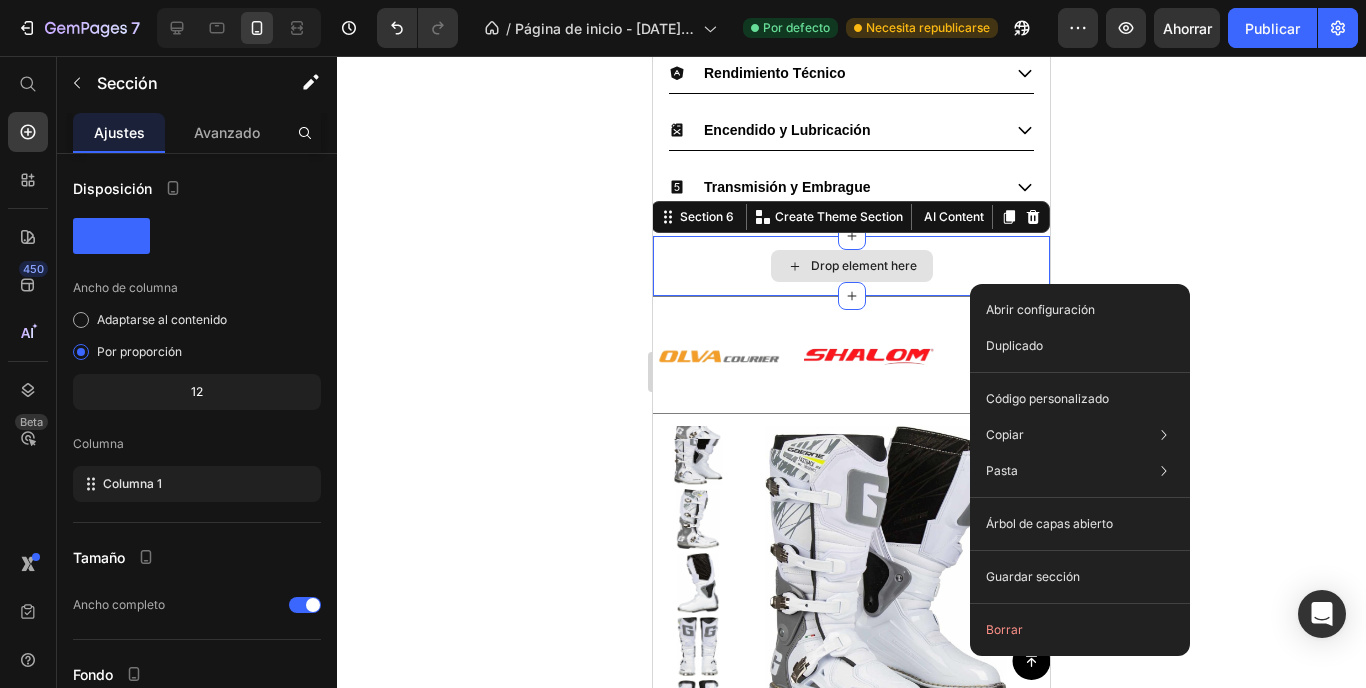 click on "Drop element here" at bounding box center (851, 266) 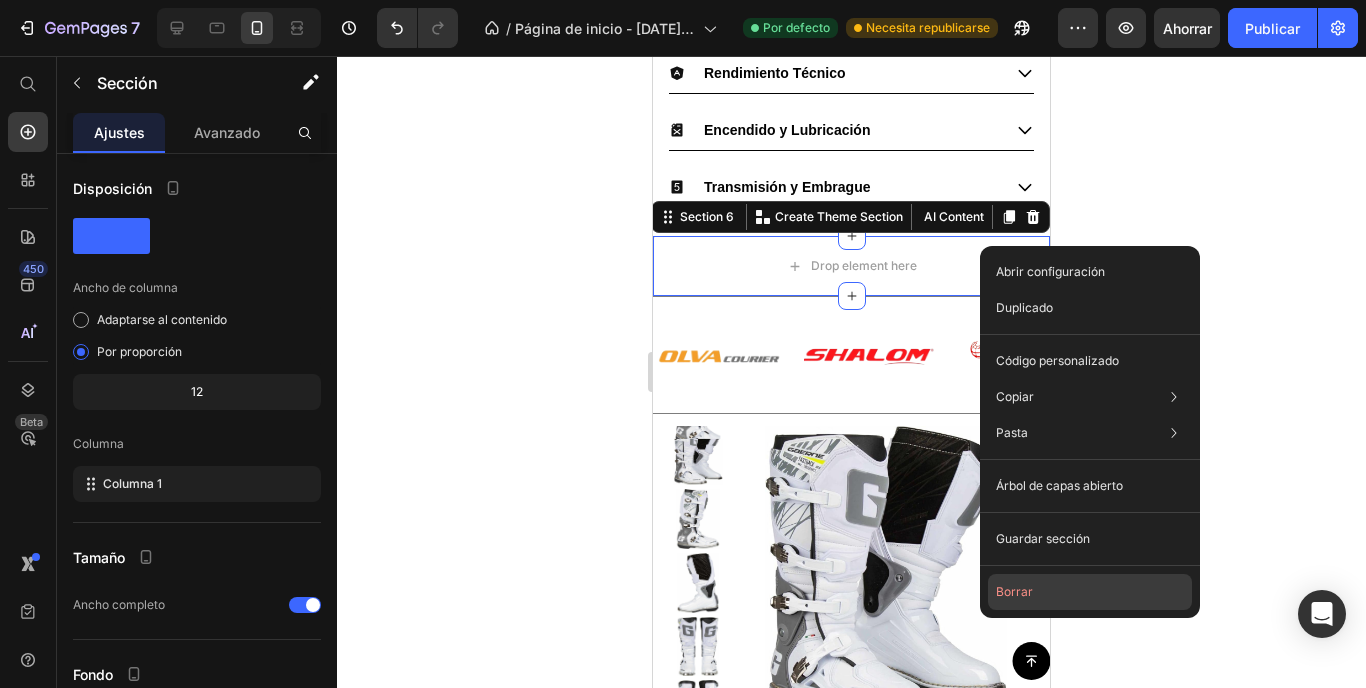 click on "Borrar" 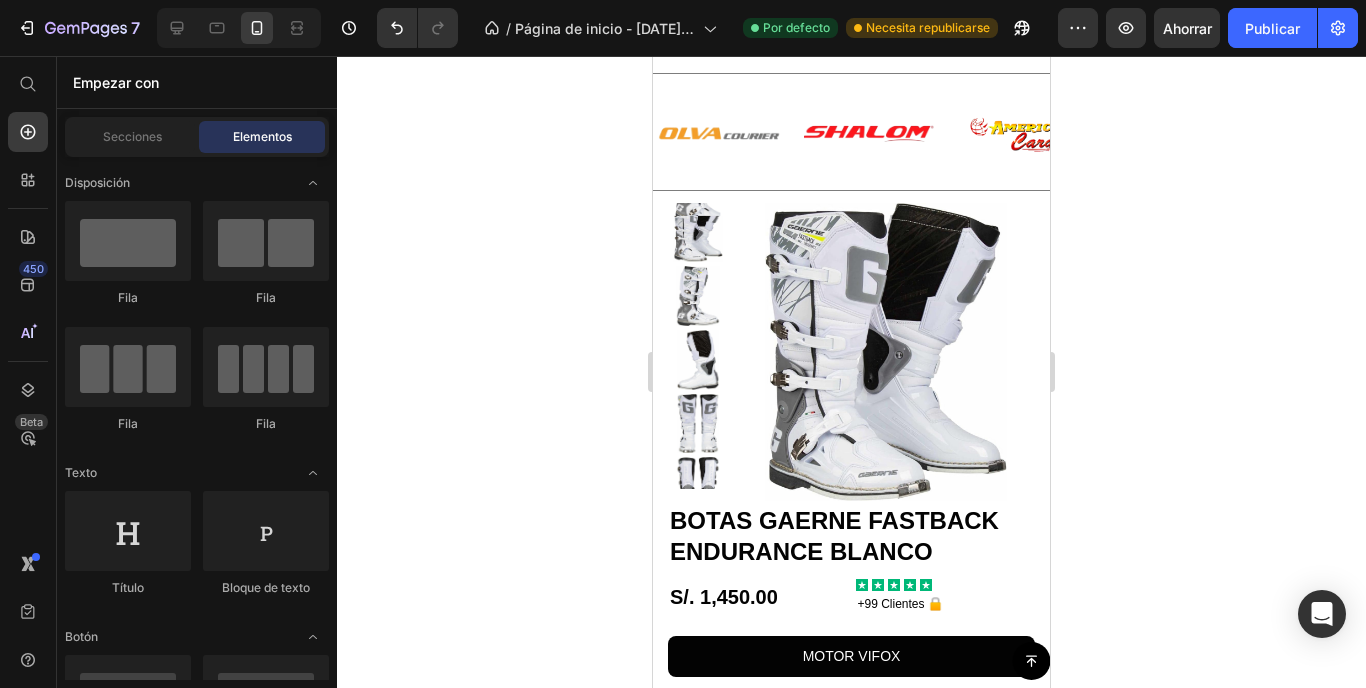 scroll, scrollTop: 2060, scrollLeft: 0, axis: vertical 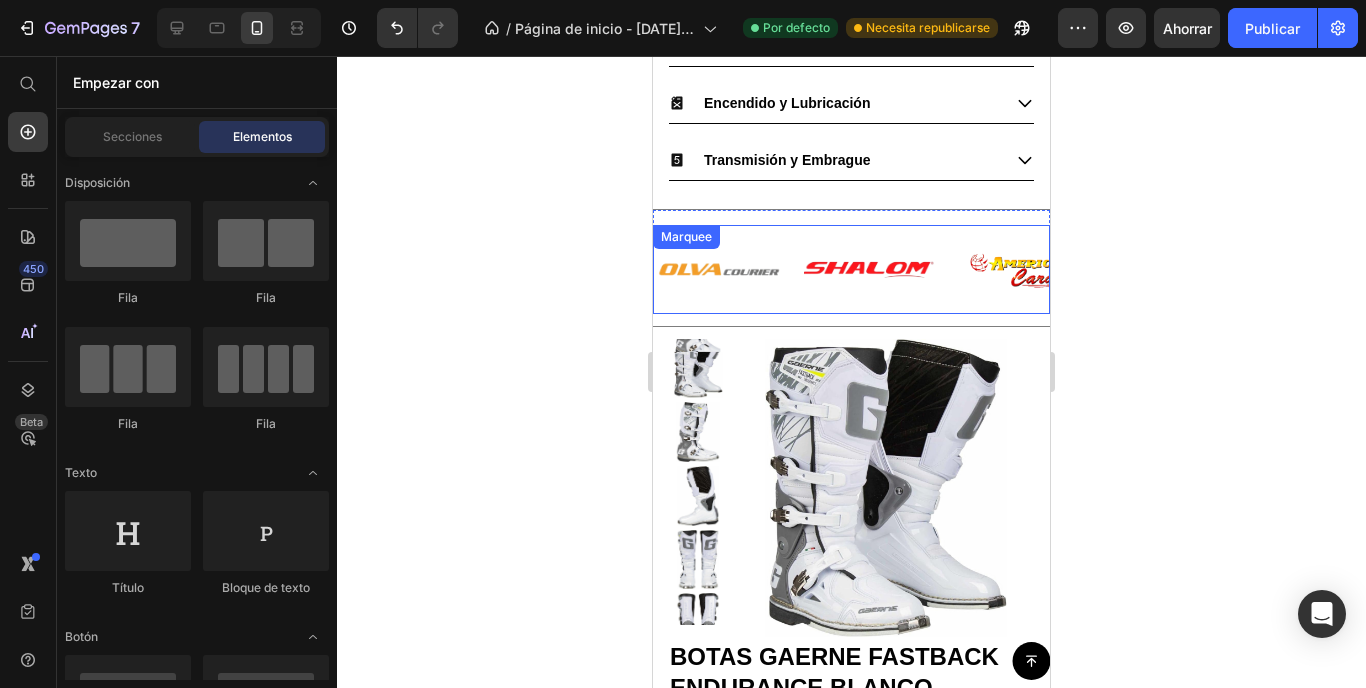 click on "Image Image Image Image Image Image Image Image Image Image Marquee" at bounding box center [851, 269] 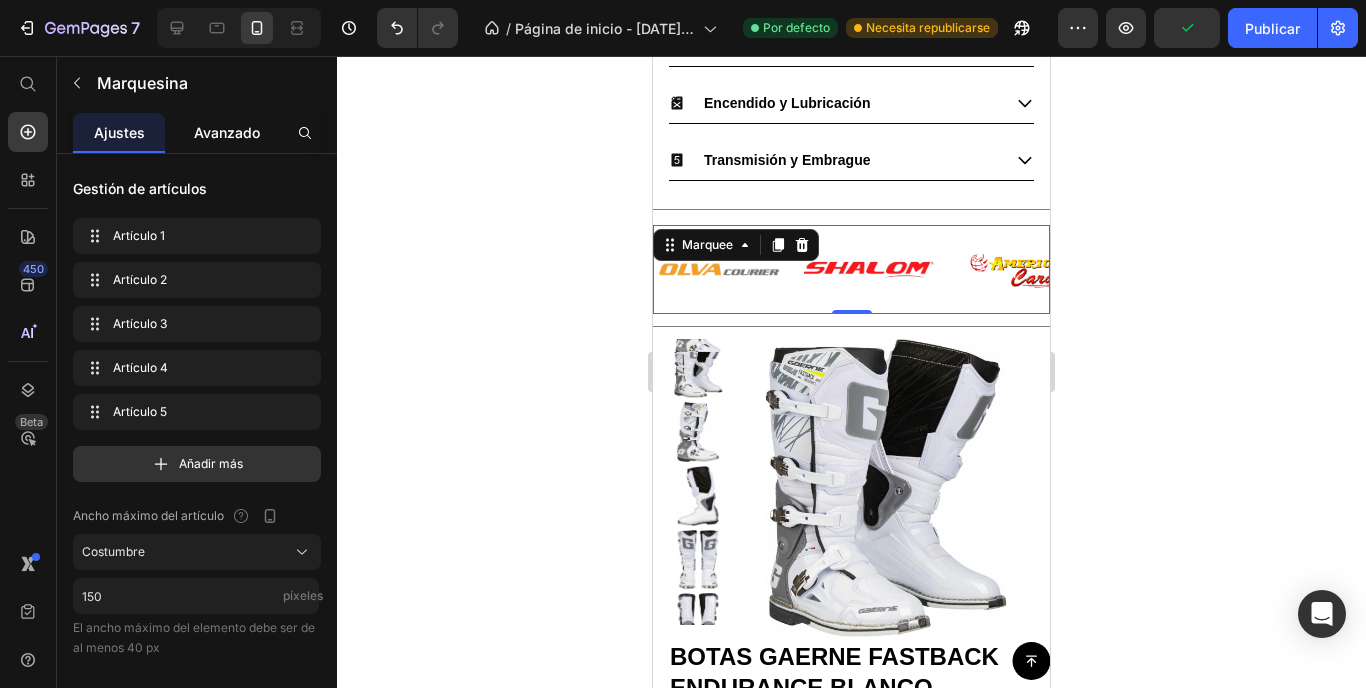 click on "Avanzado" at bounding box center [227, 132] 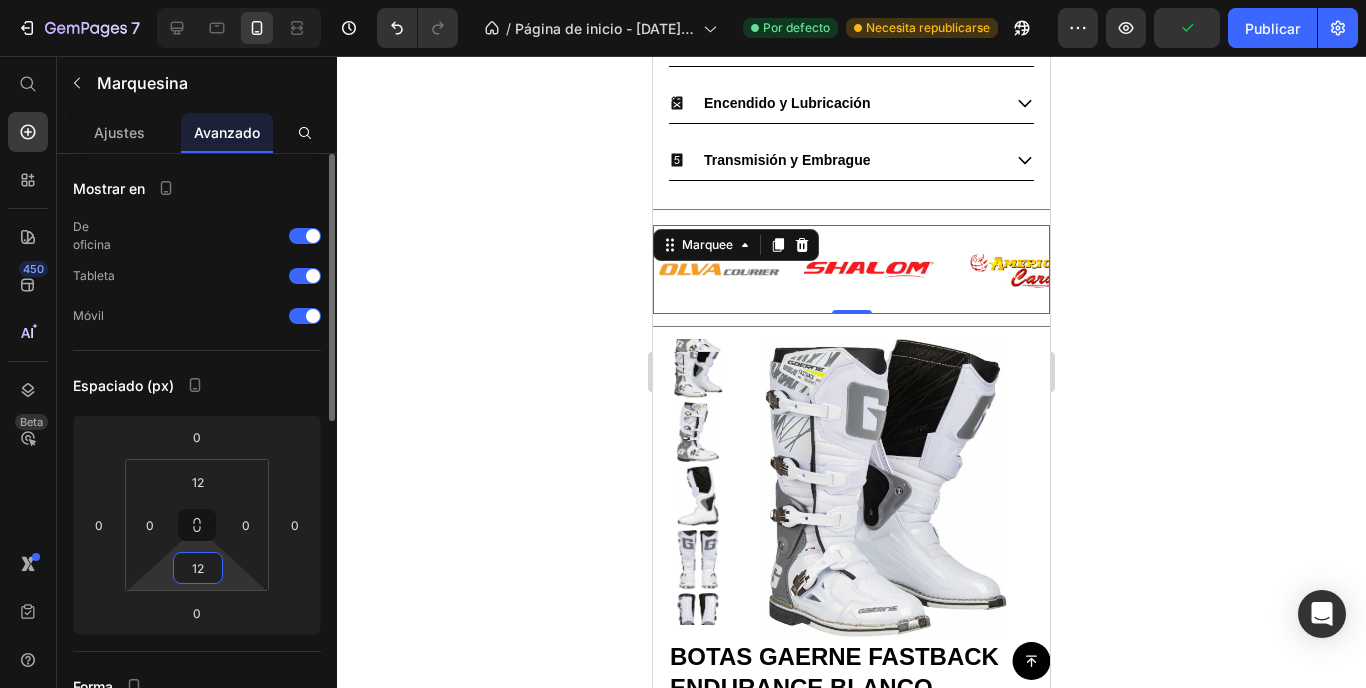 click on "12" at bounding box center [198, 568] 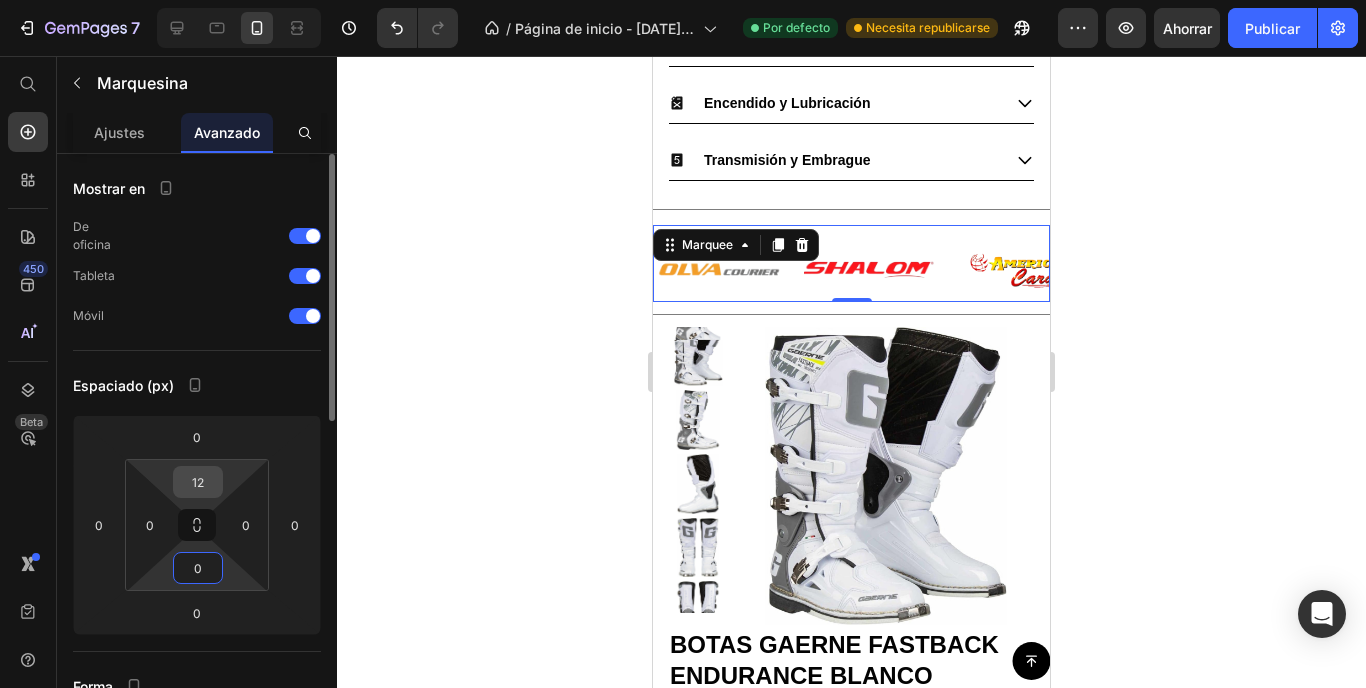 type on "0" 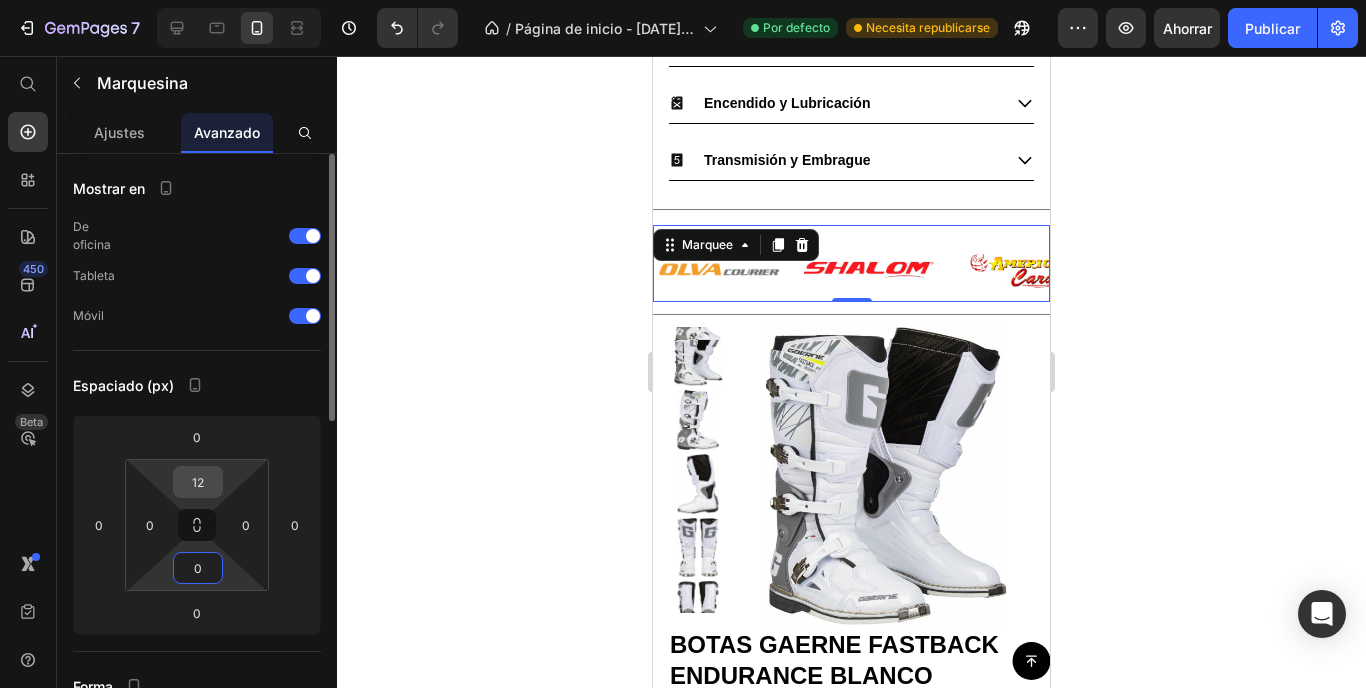 click on "12" at bounding box center [198, 482] 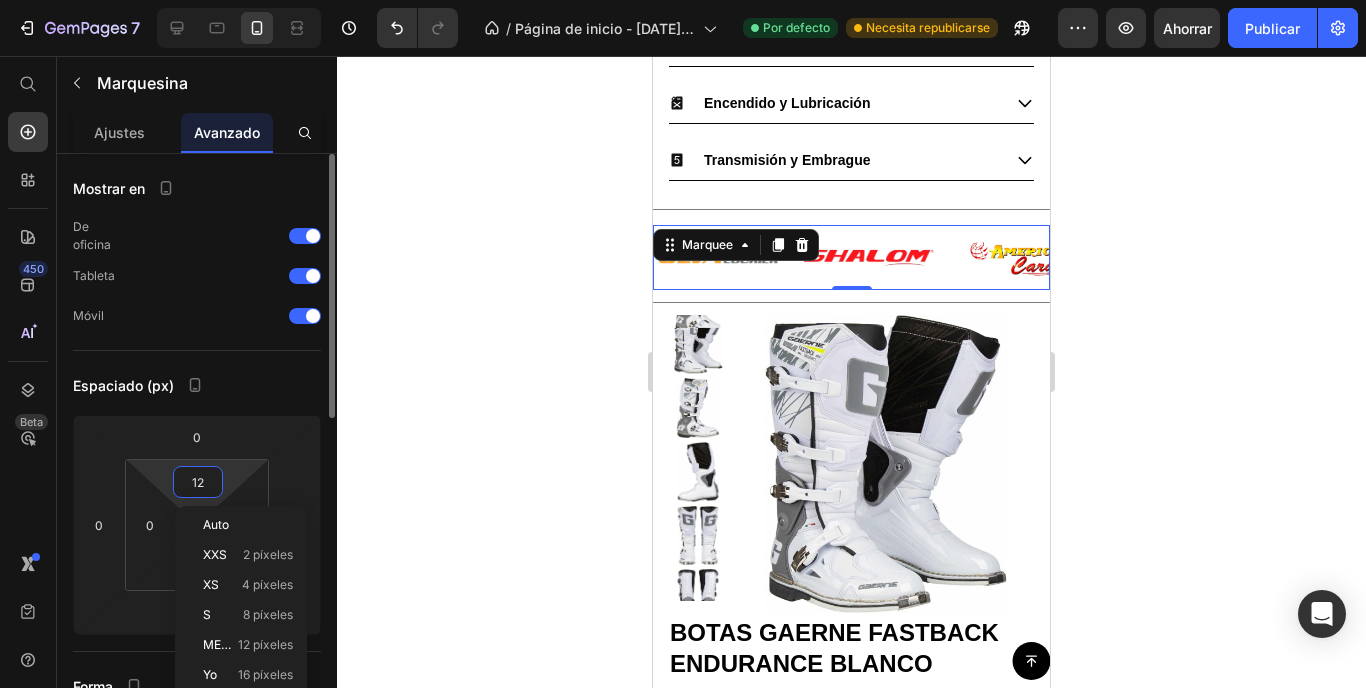 type on "0" 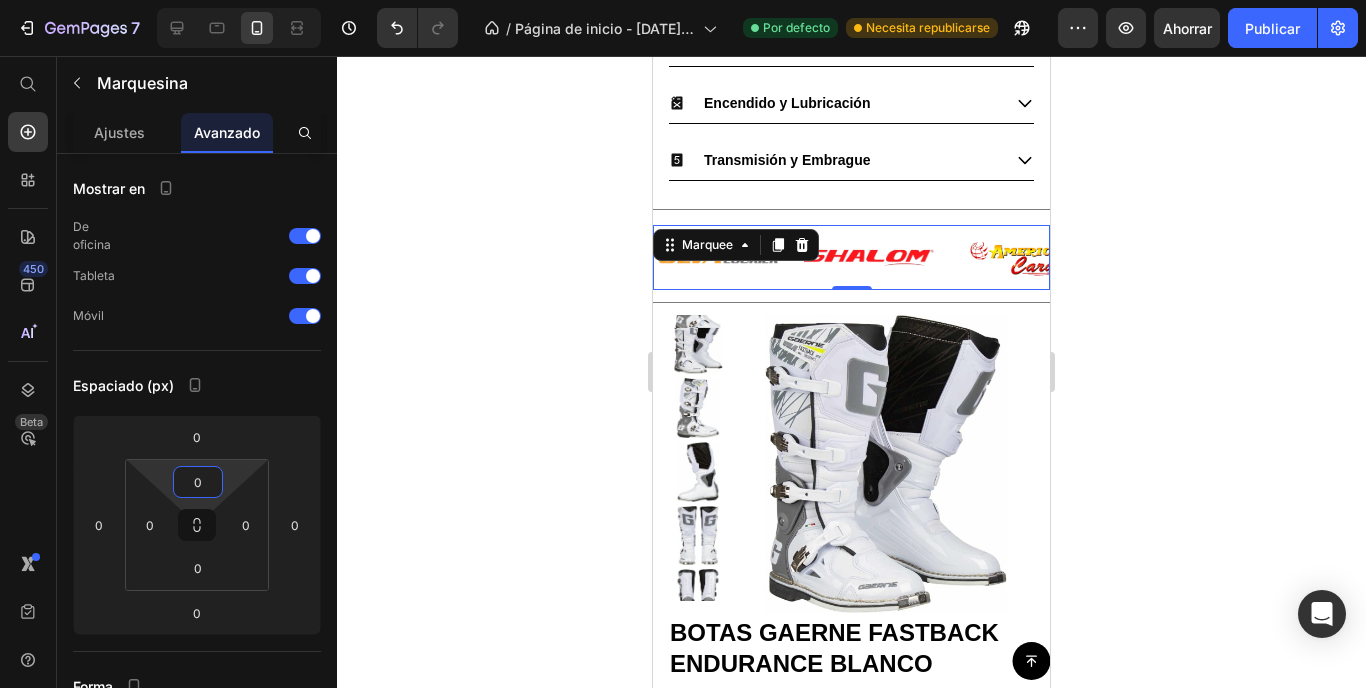 click 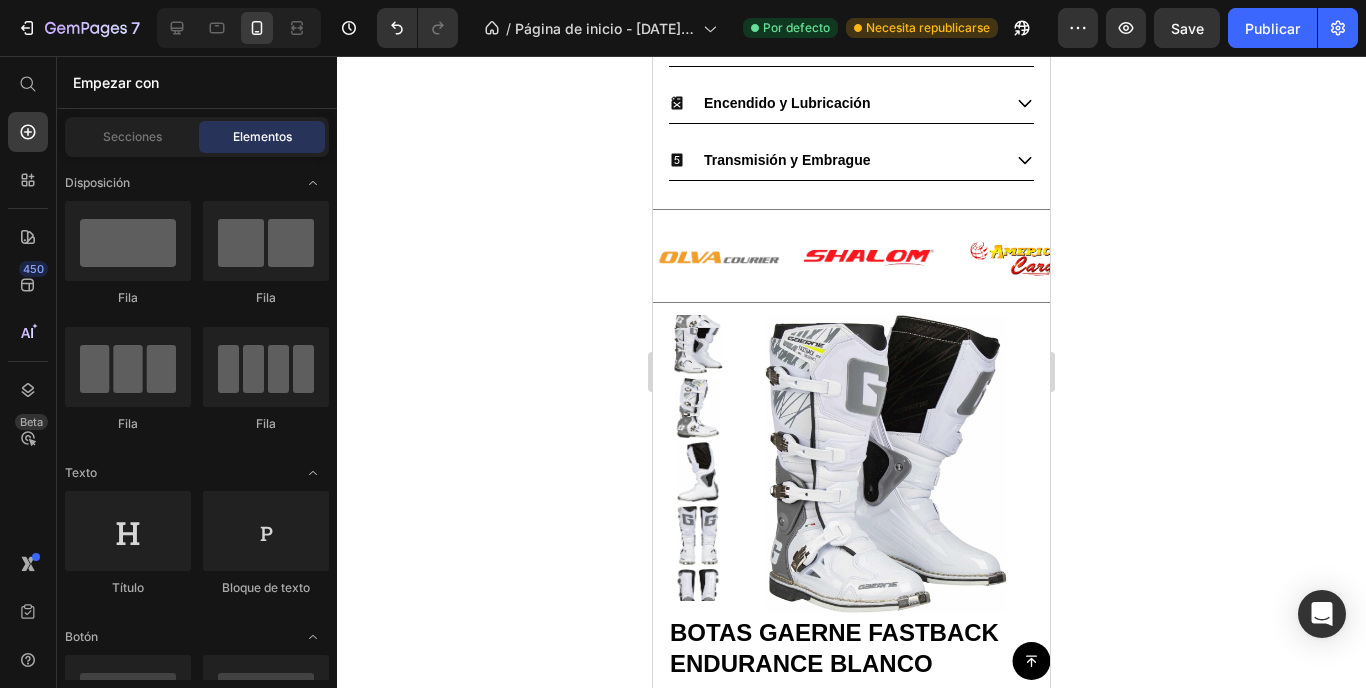 click 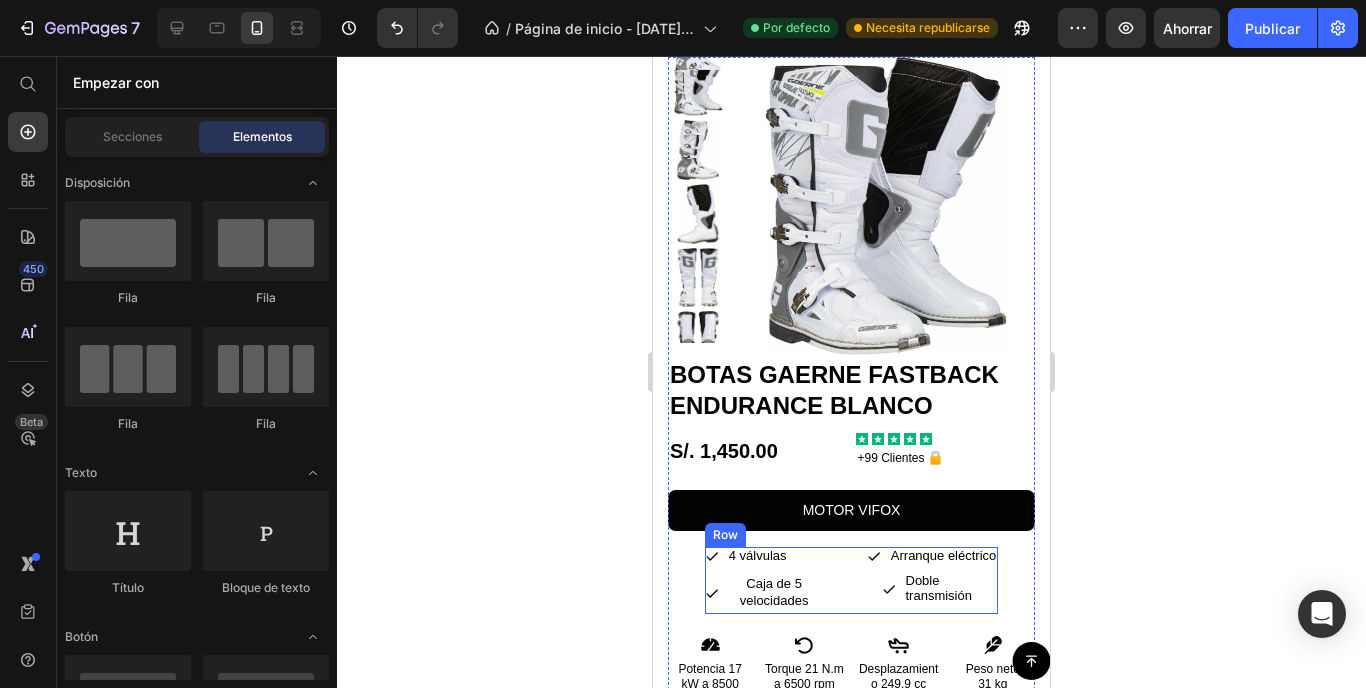scroll, scrollTop: 2185, scrollLeft: 0, axis: vertical 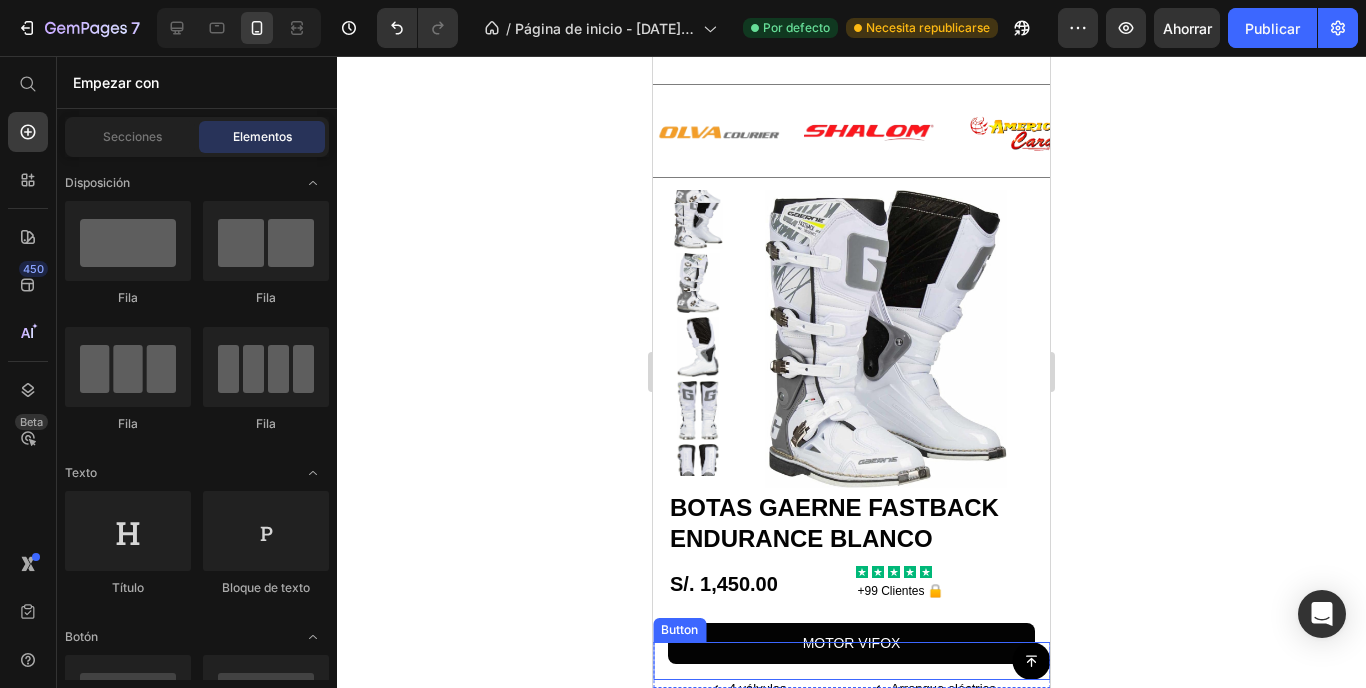 click on "Button" at bounding box center [851, 661] 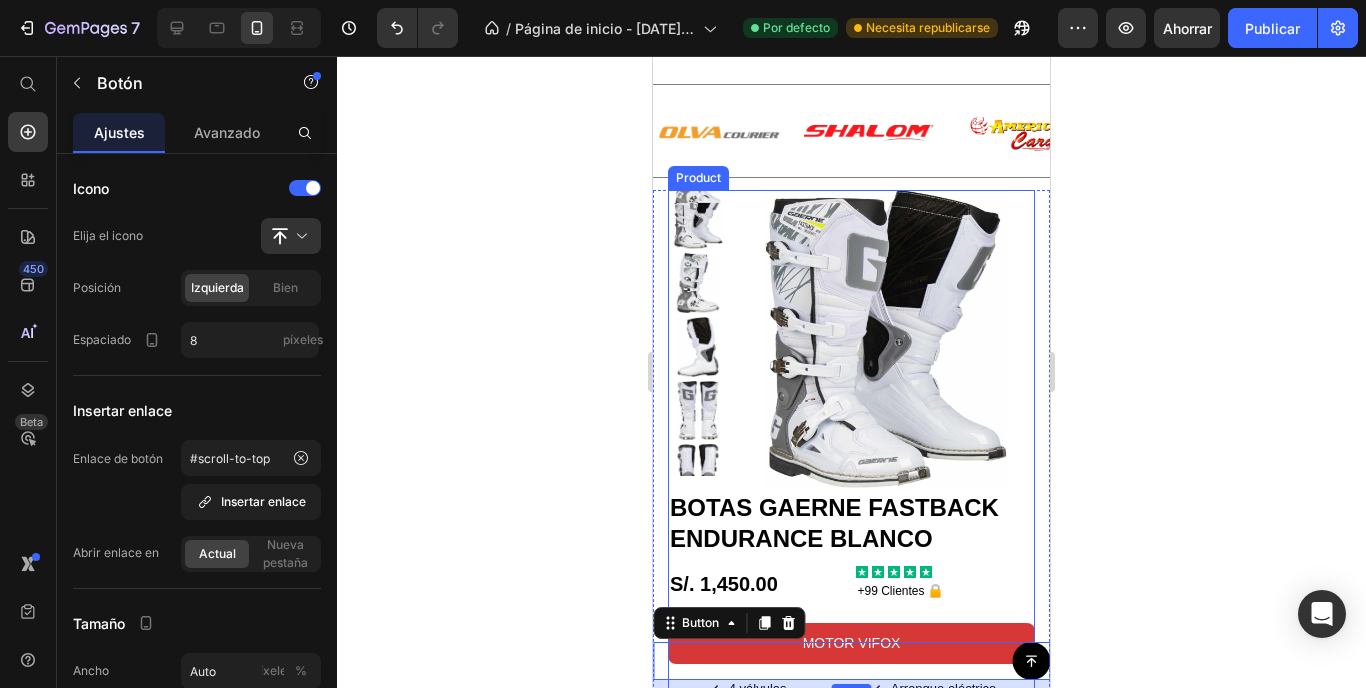 scroll, scrollTop: 2252, scrollLeft: 0, axis: vertical 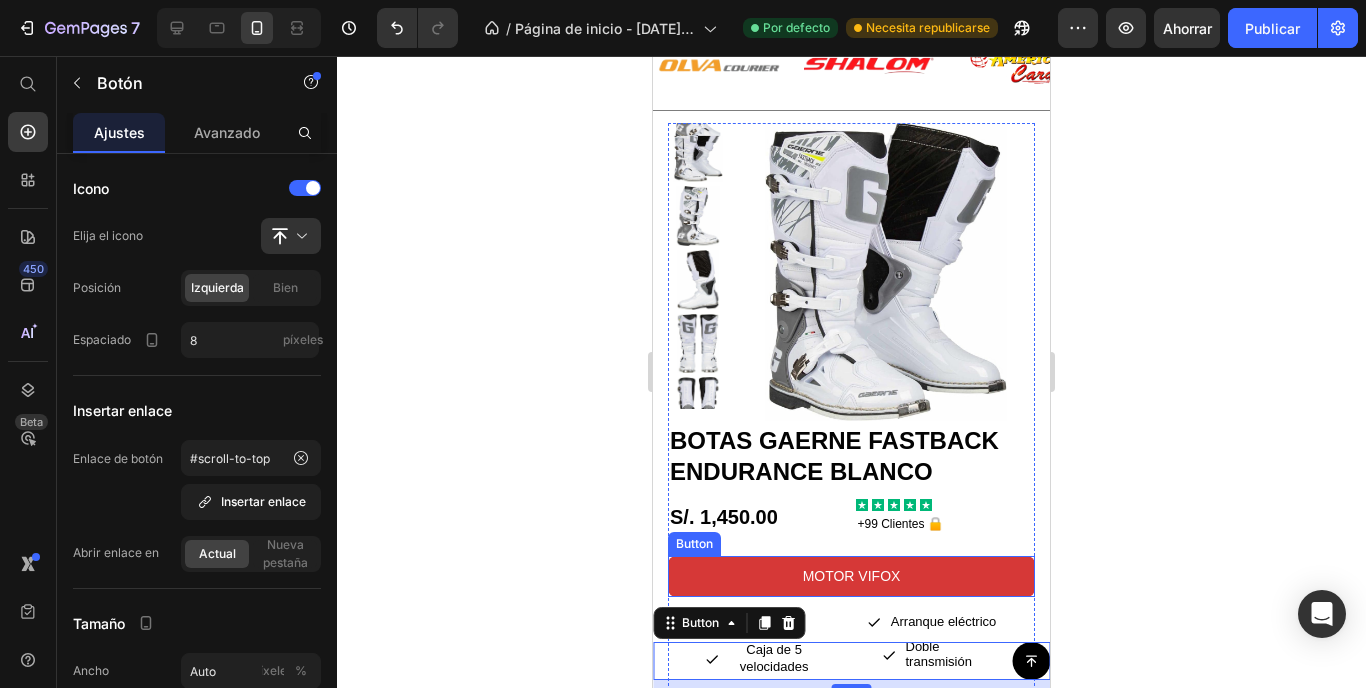 click on "MOTOR VIFOX" at bounding box center (851, 576) 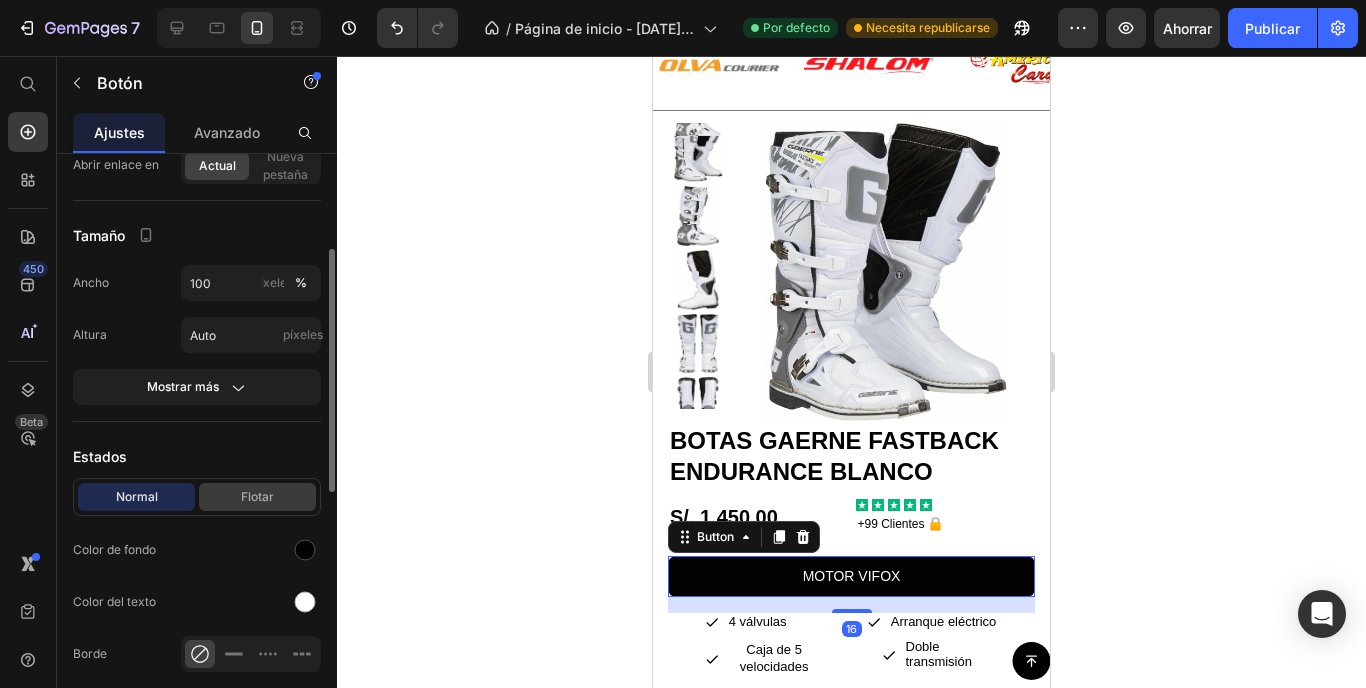 scroll, scrollTop: 330, scrollLeft: 0, axis: vertical 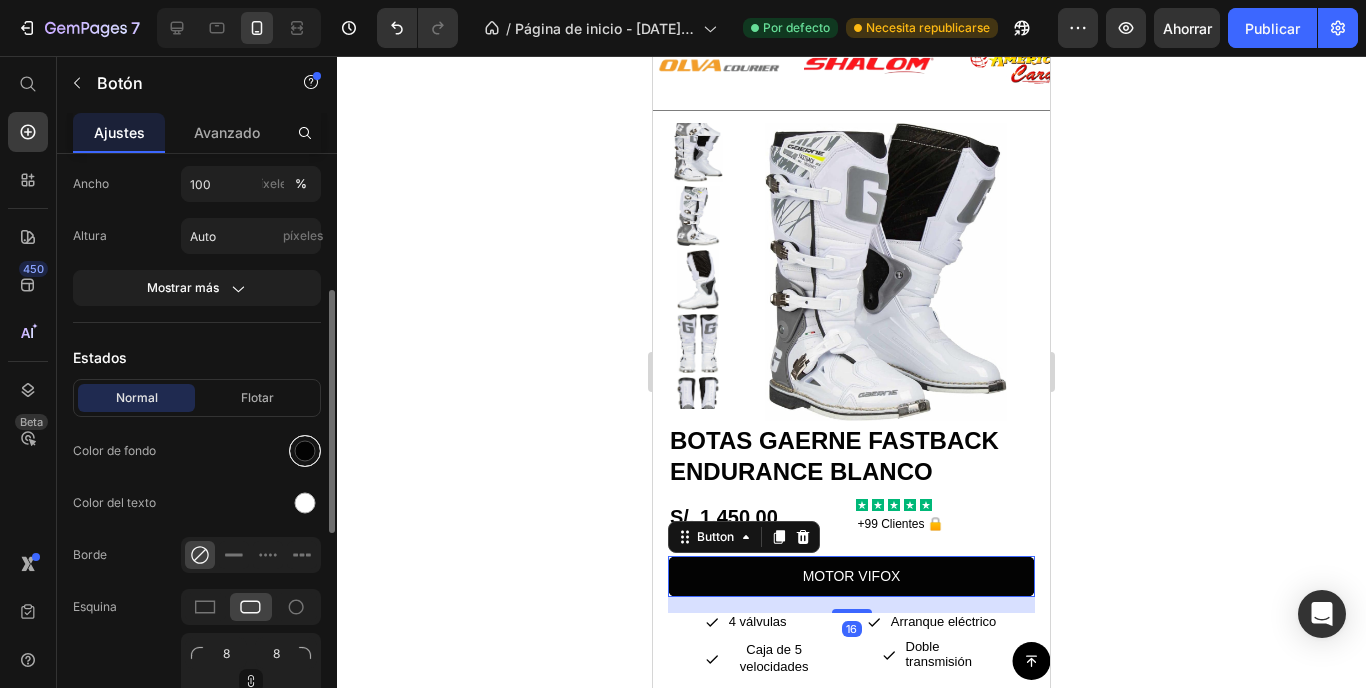 click at bounding box center (305, 451) 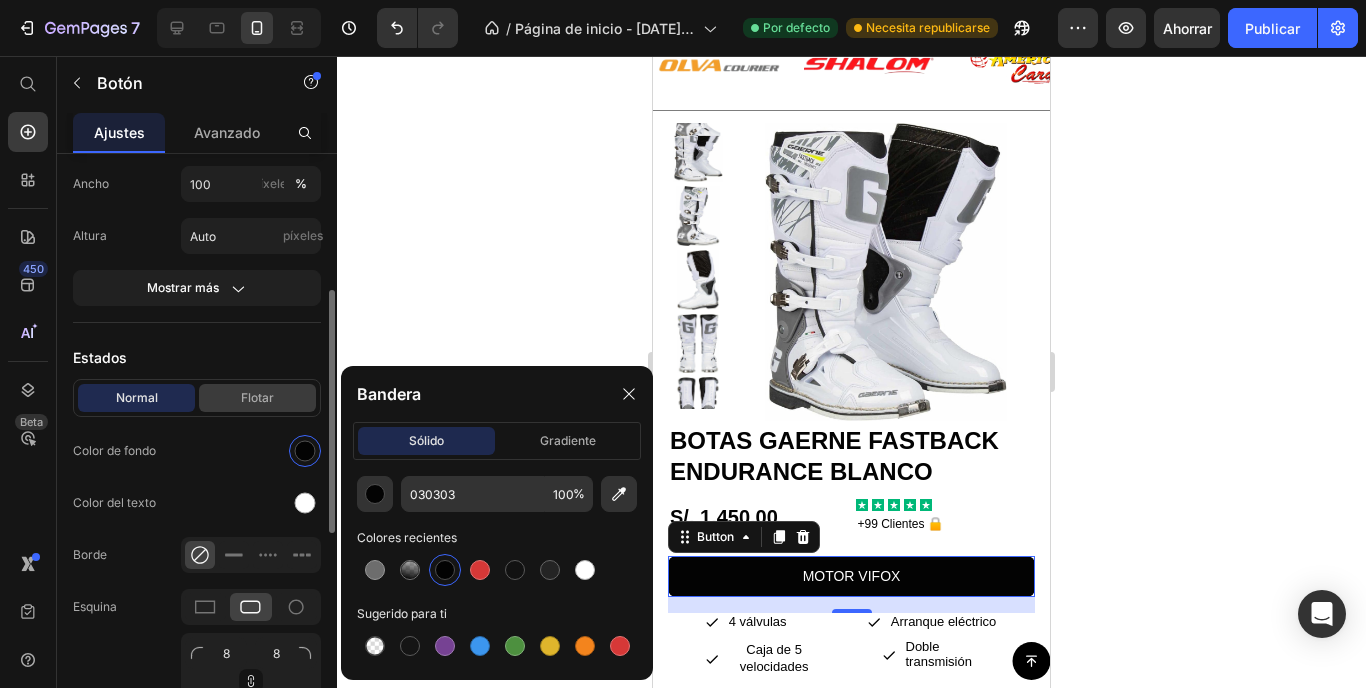 click on "Flotar" at bounding box center [257, 397] 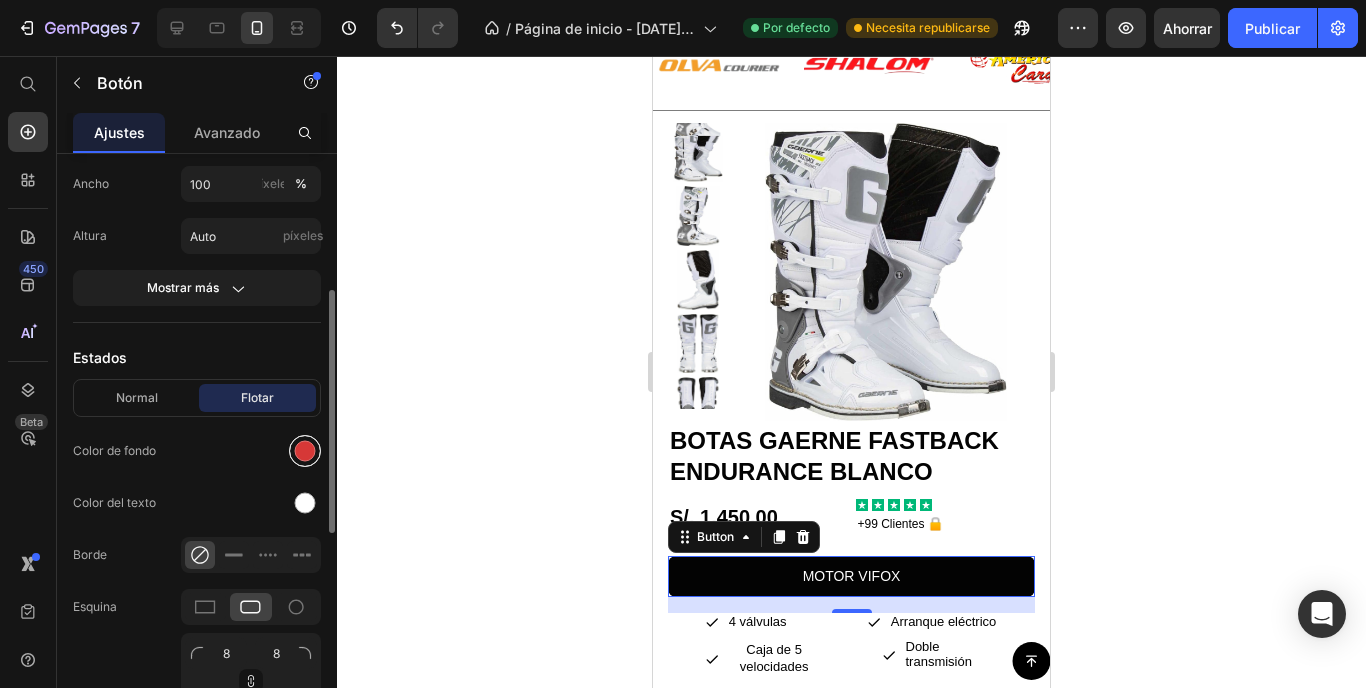 click at bounding box center (305, 451) 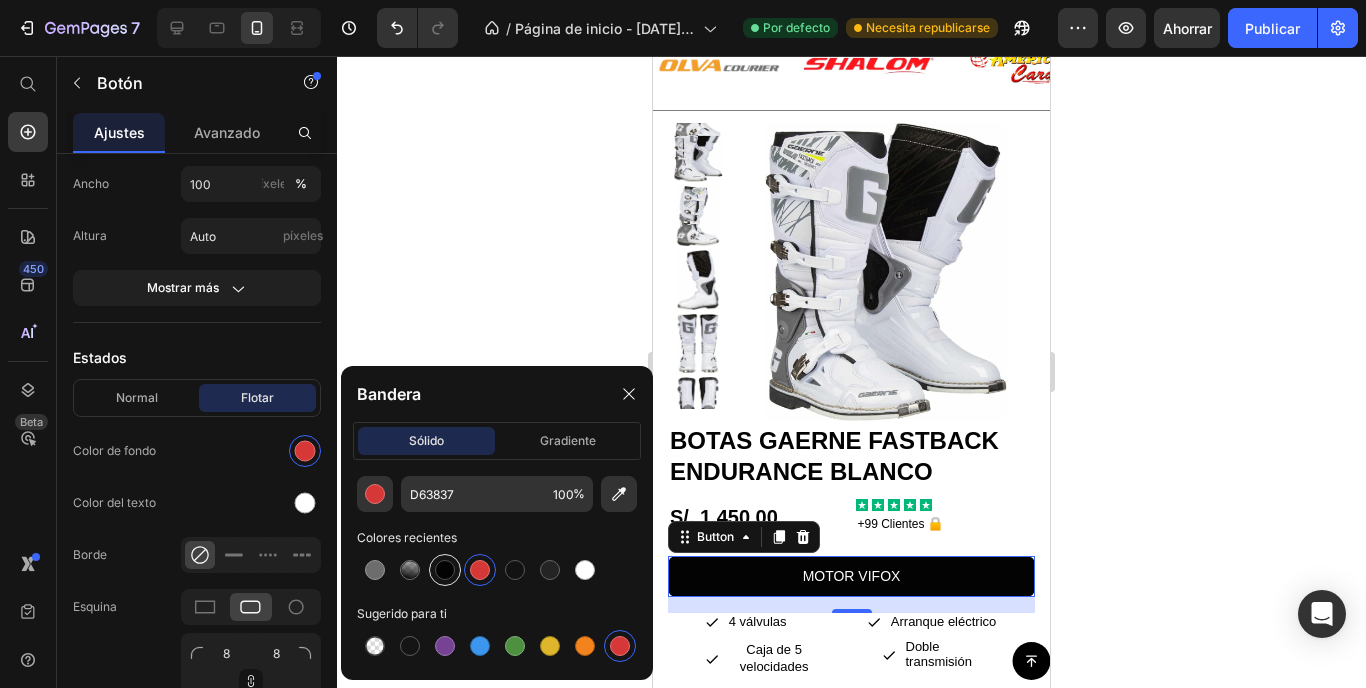 click at bounding box center [445, 570] 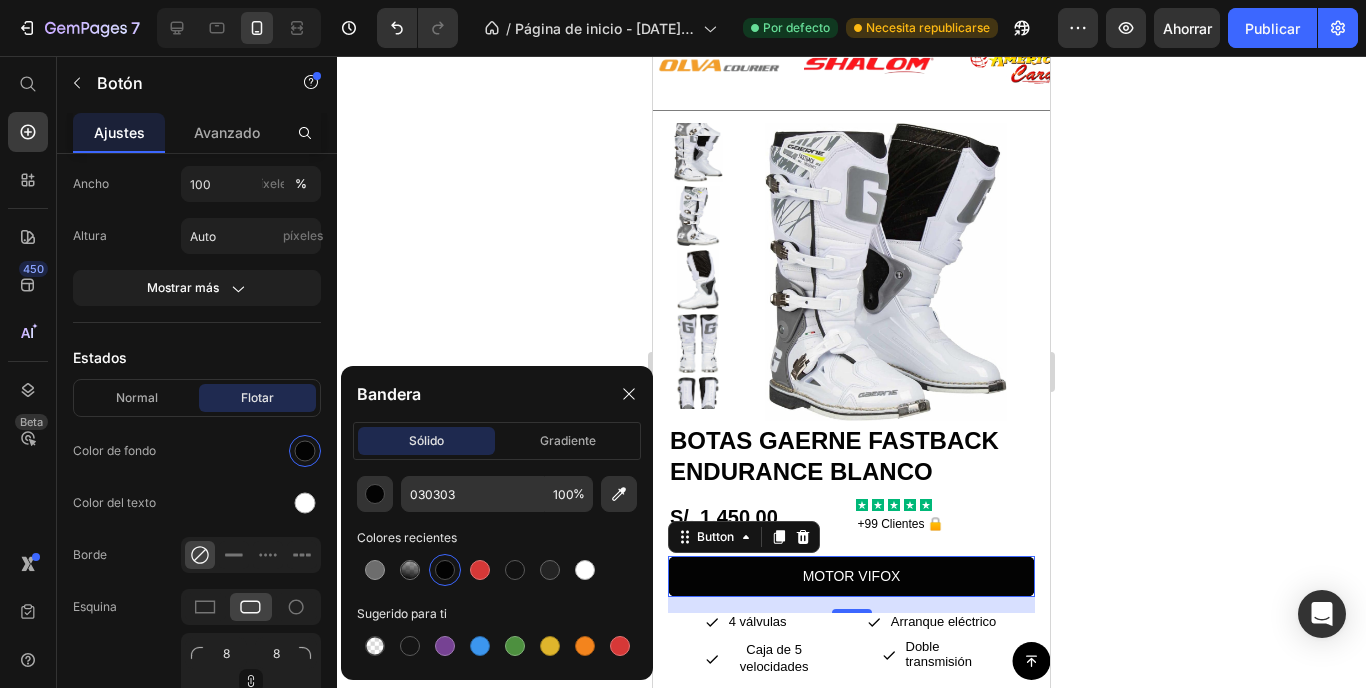 click 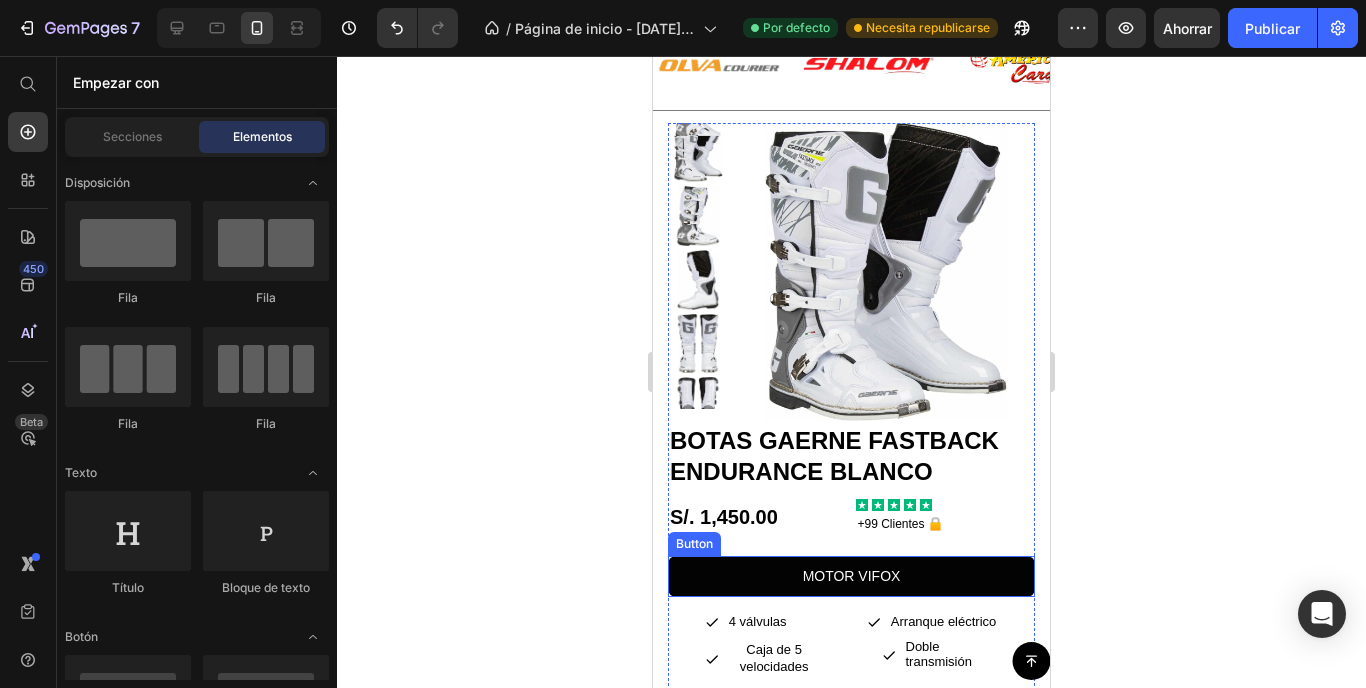 click on "MOTOR VIFOX" at bounding box center [851, 576] 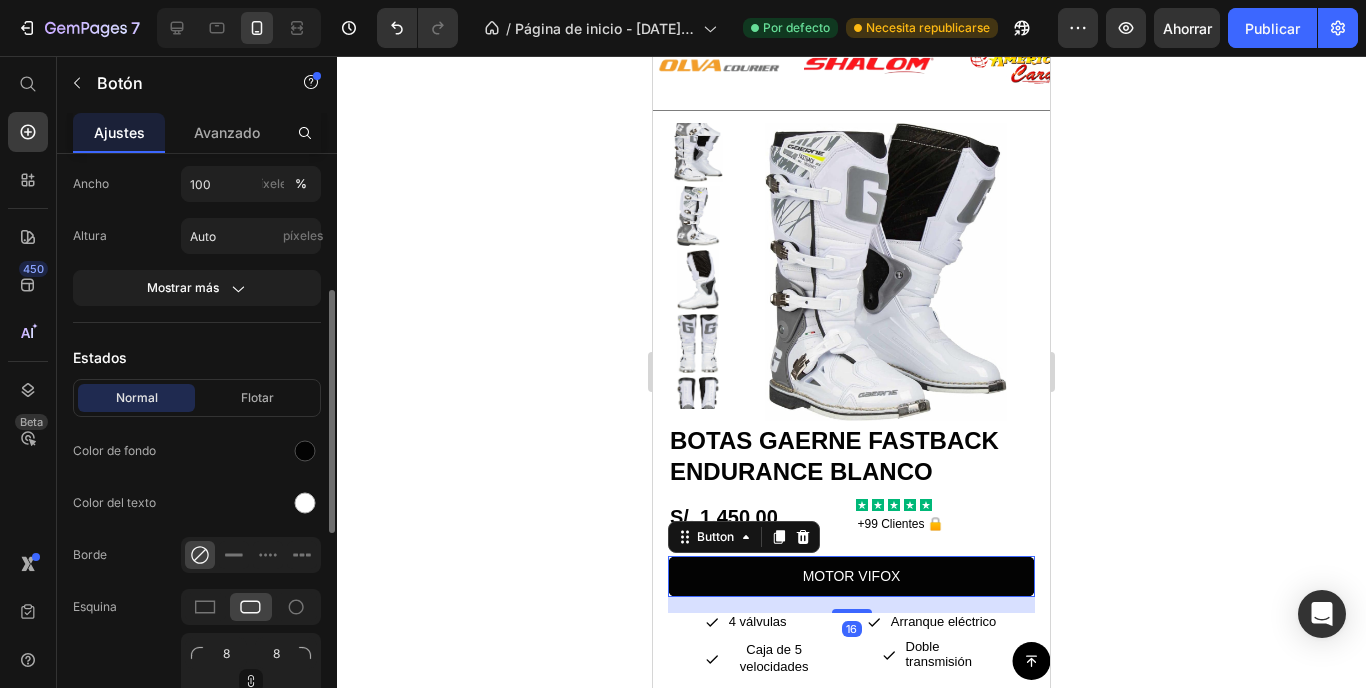 scroll, scrollTop: 396, scrollLeft: 0, axis: vertical 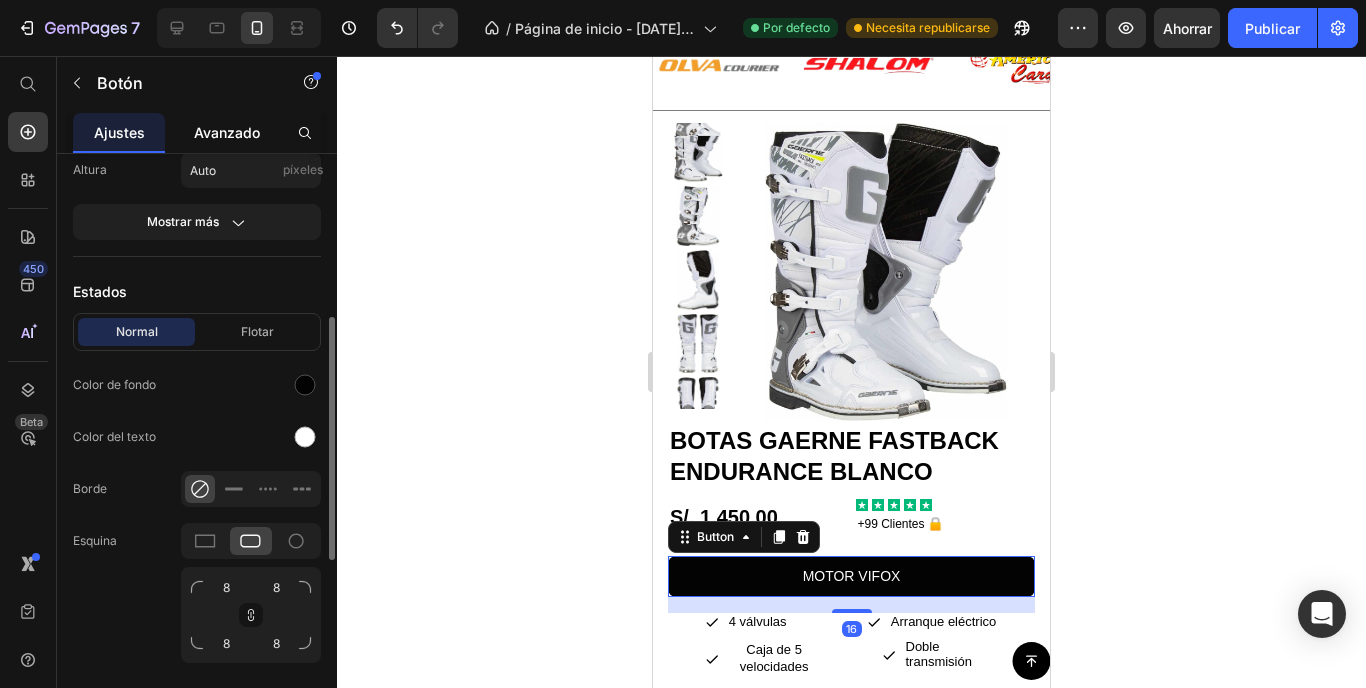 click on "Avanzado" at bounding box center (227, 132) 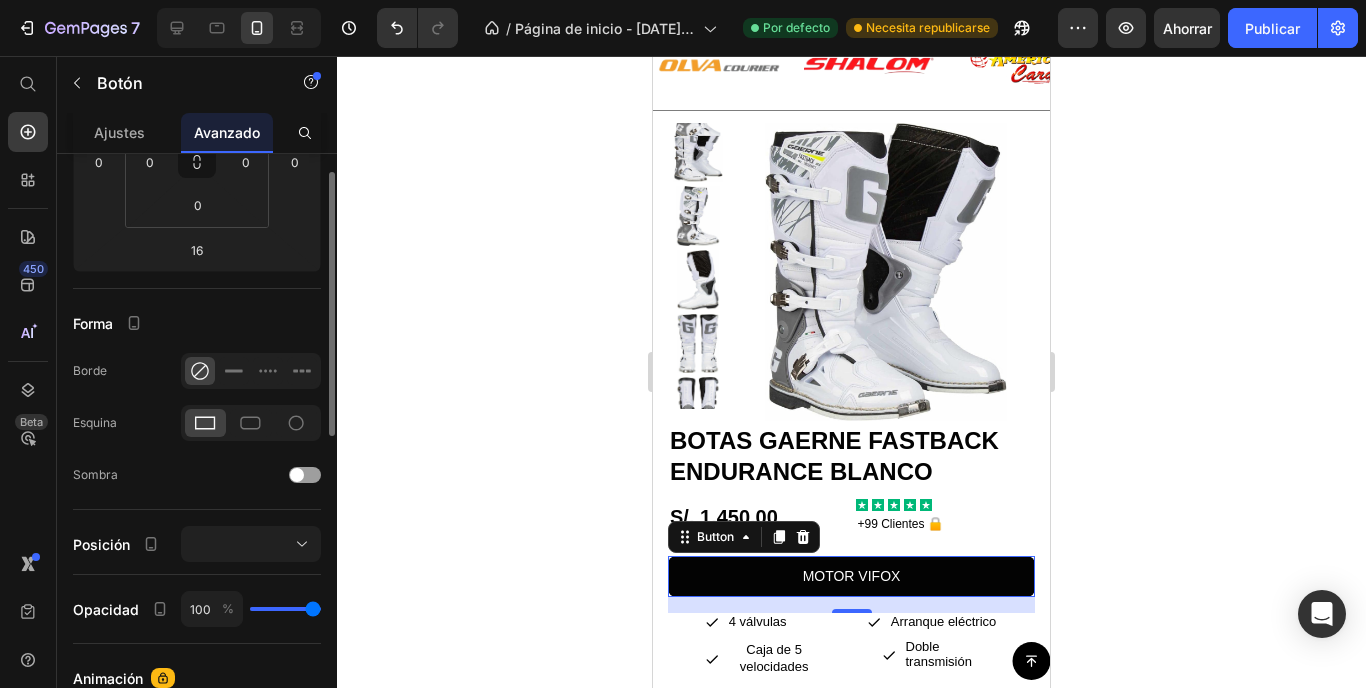 scroll, scrollTop: 264, scrollLeft: 0, axis: vertical 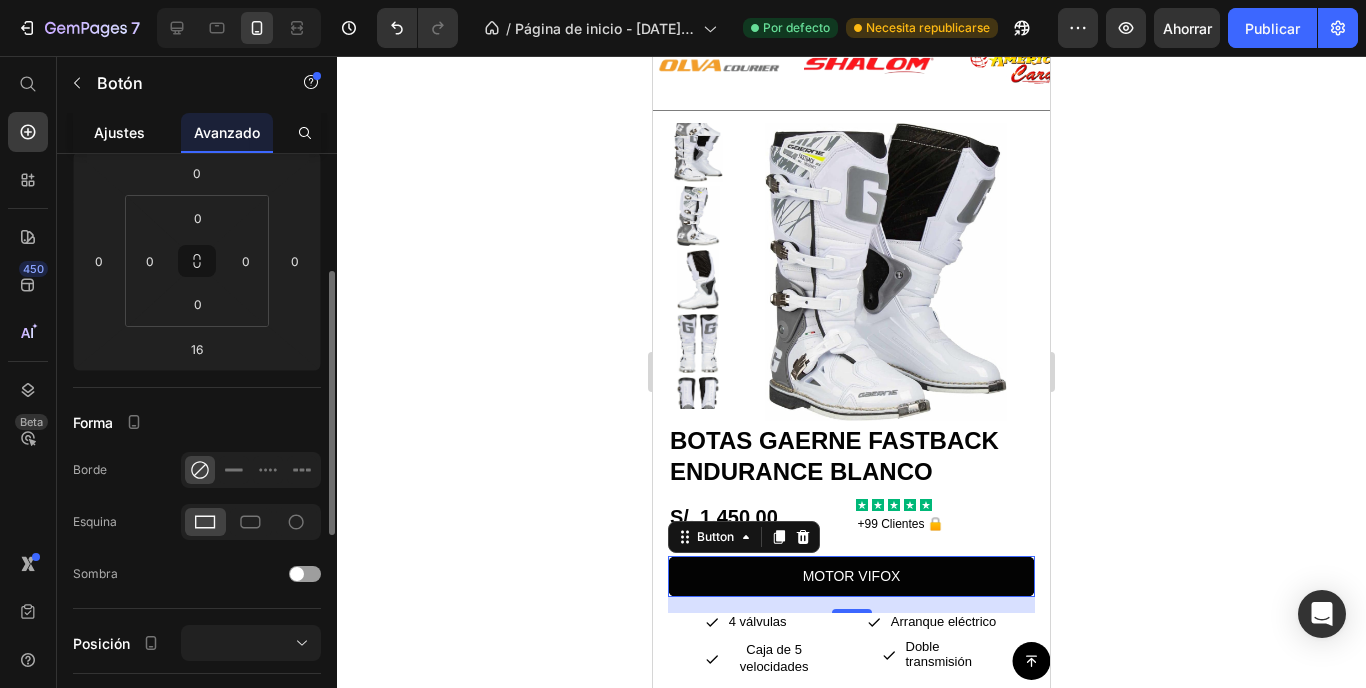 click on "Ajustes" 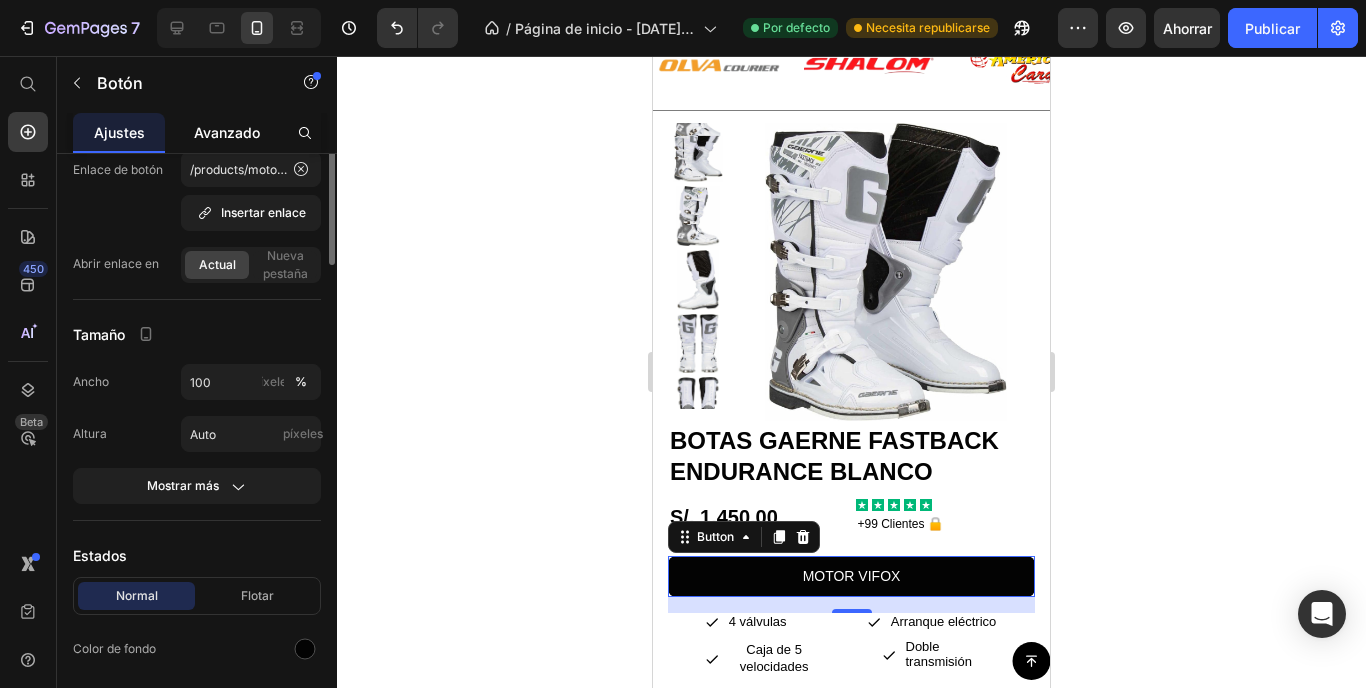 scroll, scrollTop: 0, scrollLeft: 0, axis: both 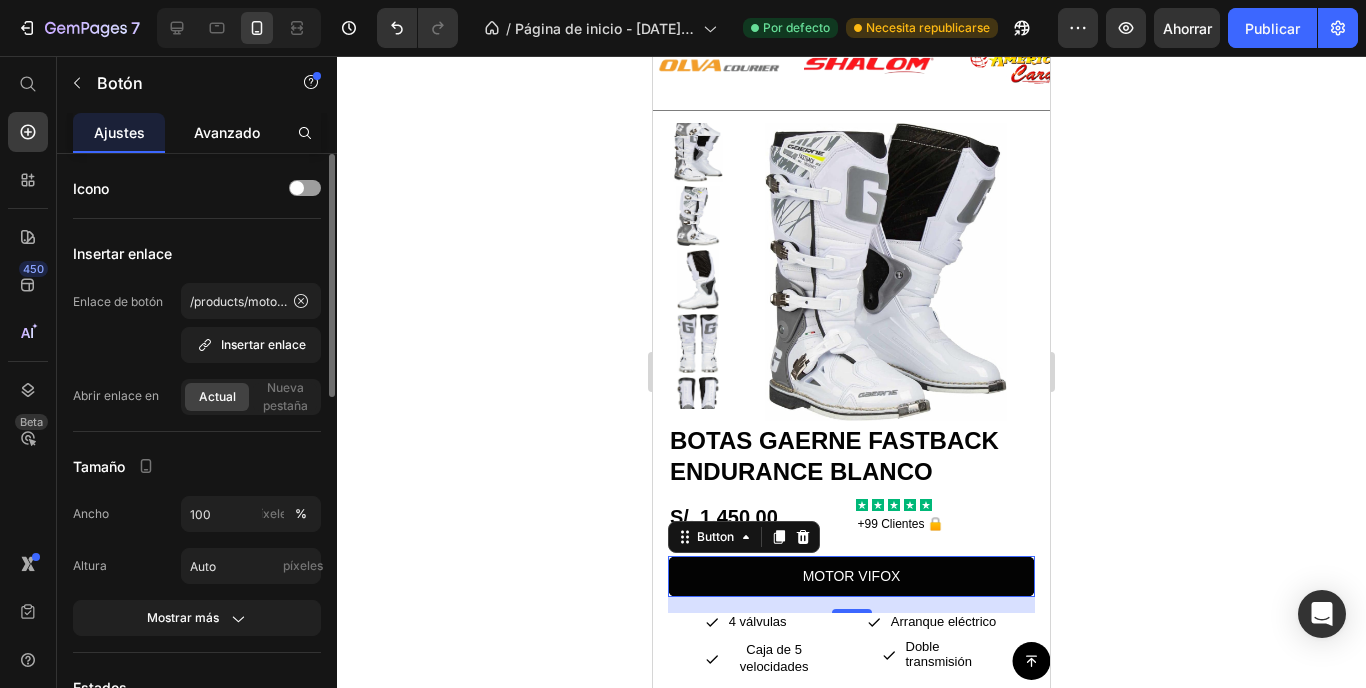 click on "Avanzado" at bounding box center (227, 132) 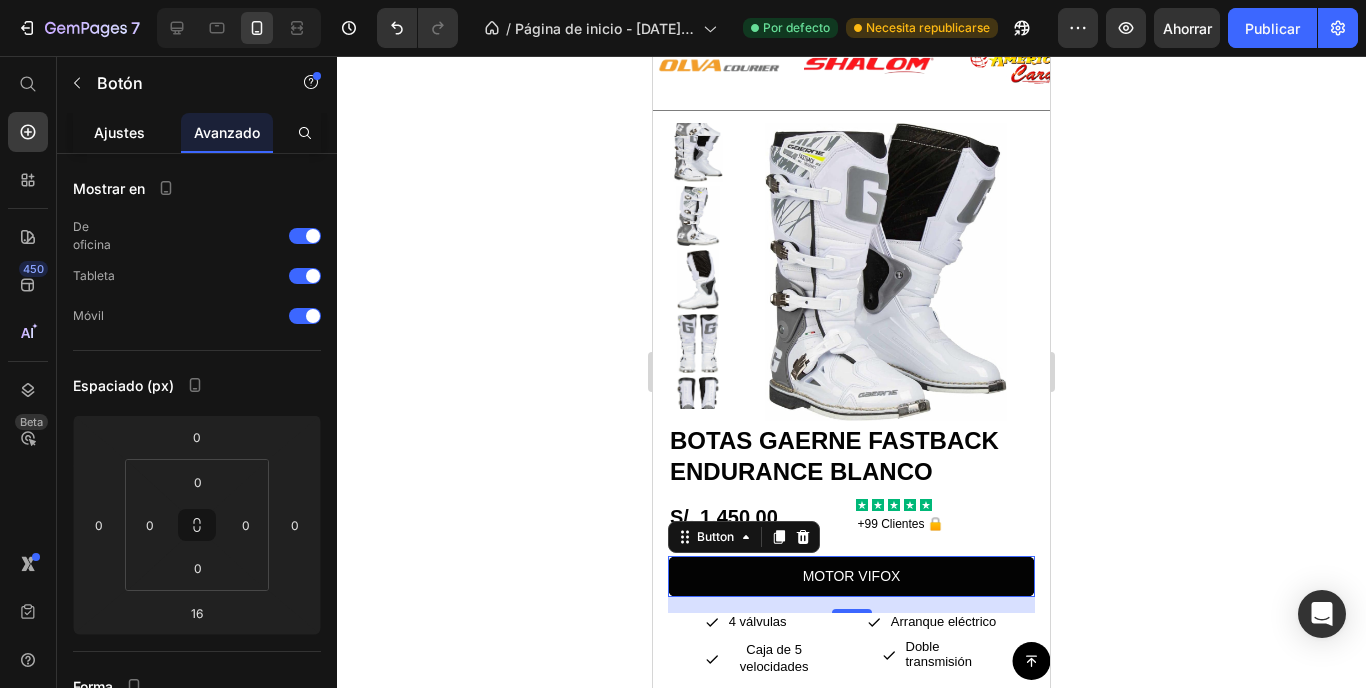 click on "Ajustes" 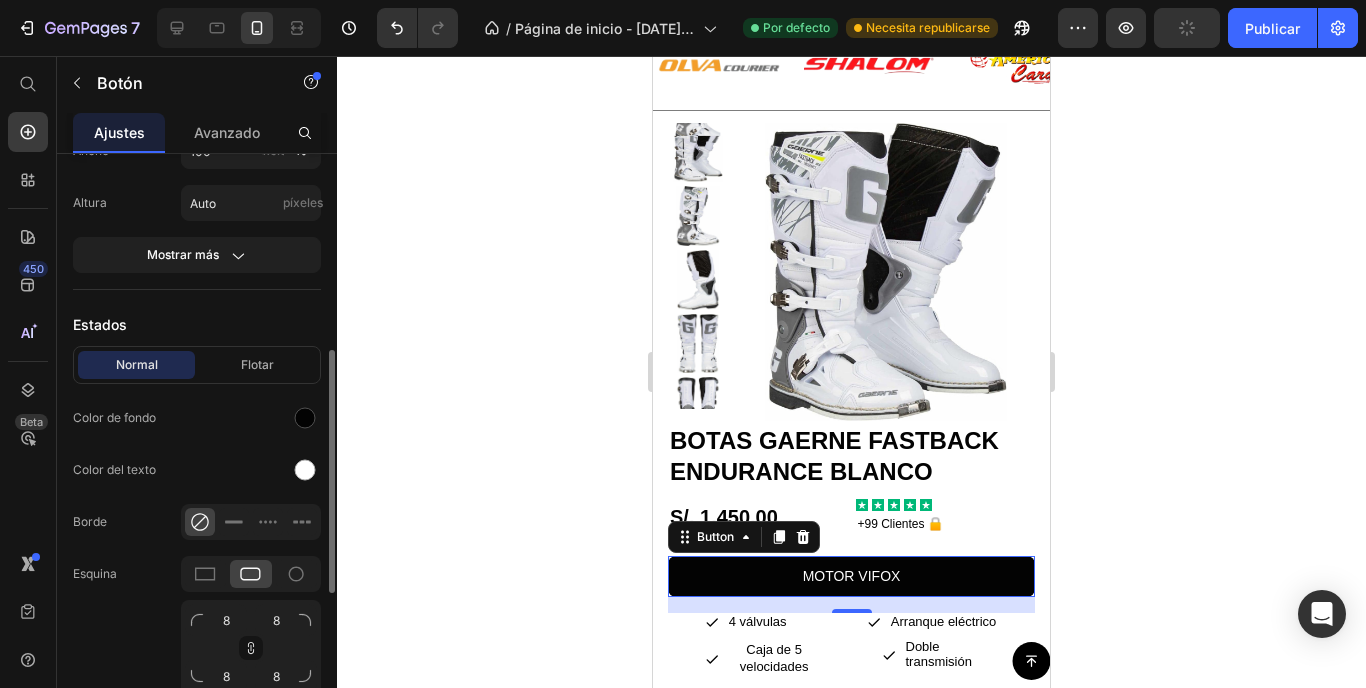 scroll, scrollTop: 396, scrollLeft: 0, axis: vertical 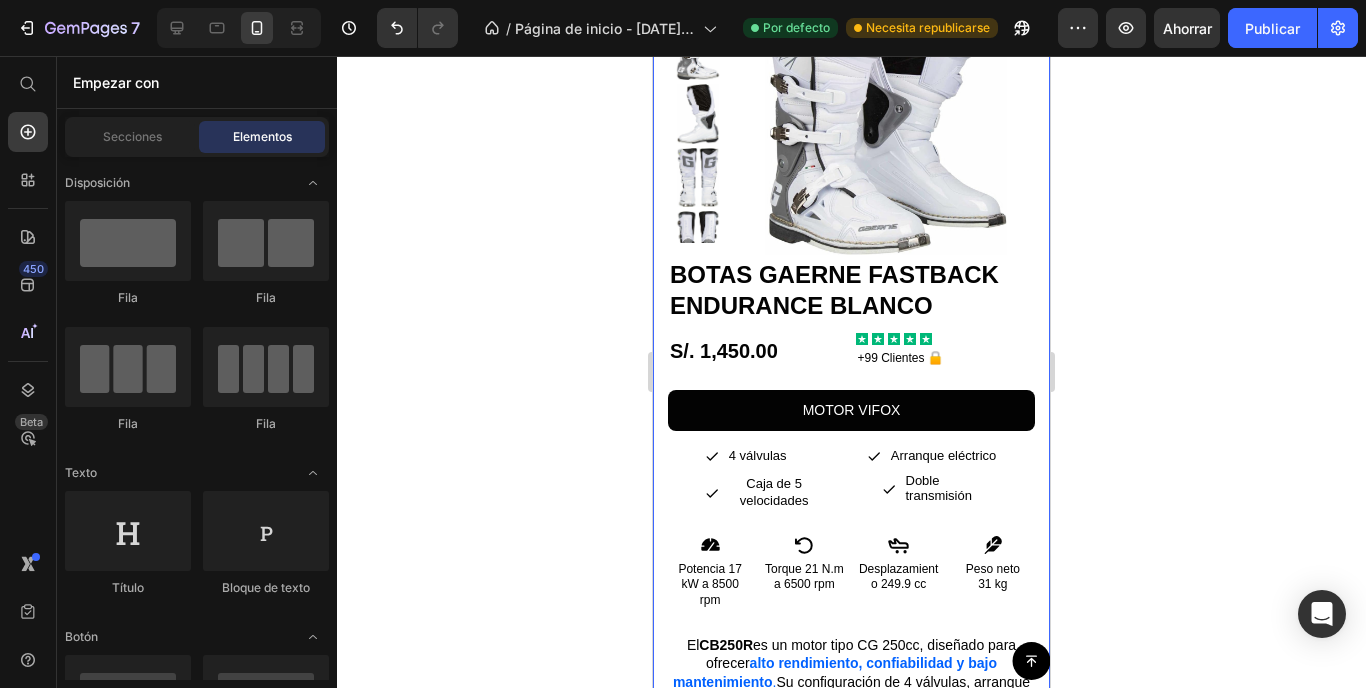 click on "Product Images BOTAS GAERNE FASTBACK ENDURANCE BLANCO Product Title S/. 1,450.00 Product Price
Icon
Icon
Icon
Icon
Icon Icon List +99 Clientes 🔒 Text Block Row MOTOR VIFOX Button
Icon 4 válvulas Text Block Row
Icon Arranque eléctrico Text Block Row Row
Icon Caja de 5 velocidades Text Block Row
Icon Doble transmisión Text Block Row Row Row
Icon Potencia 17 kW a 8500 rpm Text Block
Icon Torque 21 N.m a 6500 rpm Text Block
Icon Desplazamiento 249.9 cc Text Block
Icon Peso neto  31 kg Text Block Row El  CB250R  es un motor tipo CG 250cc, diseñado para ofrecer  alt o rendimiento, confiabilidad y bajo mantenimiento .  Su configuración de 4 válvulas, arranque eléctrico y caja de 5 velocidades lo convierten en la opción perfecta para quienes exigen potencia y reacción inmediata en pistas de motocross o terrenos extremos. Text Block Product Section 9" at bounding box center (851, 380) 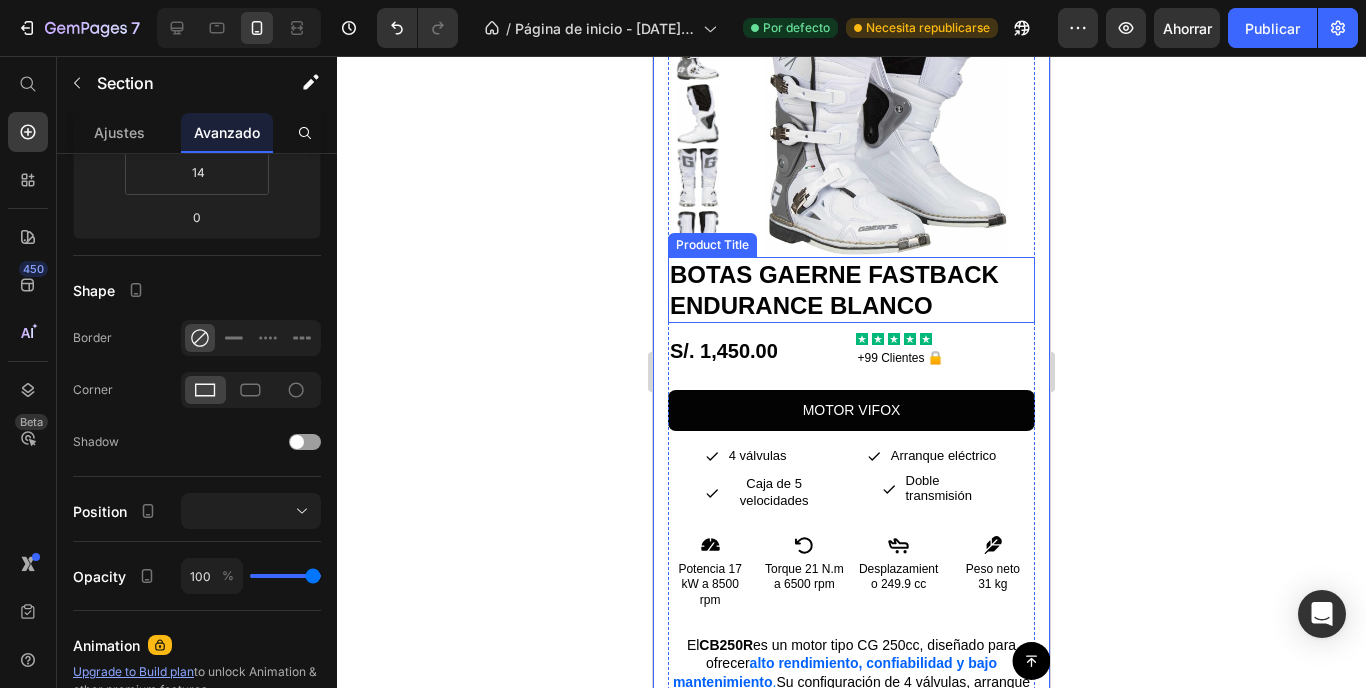 scroll, scrollTop: 0, scrollLeft: 0, axis: both 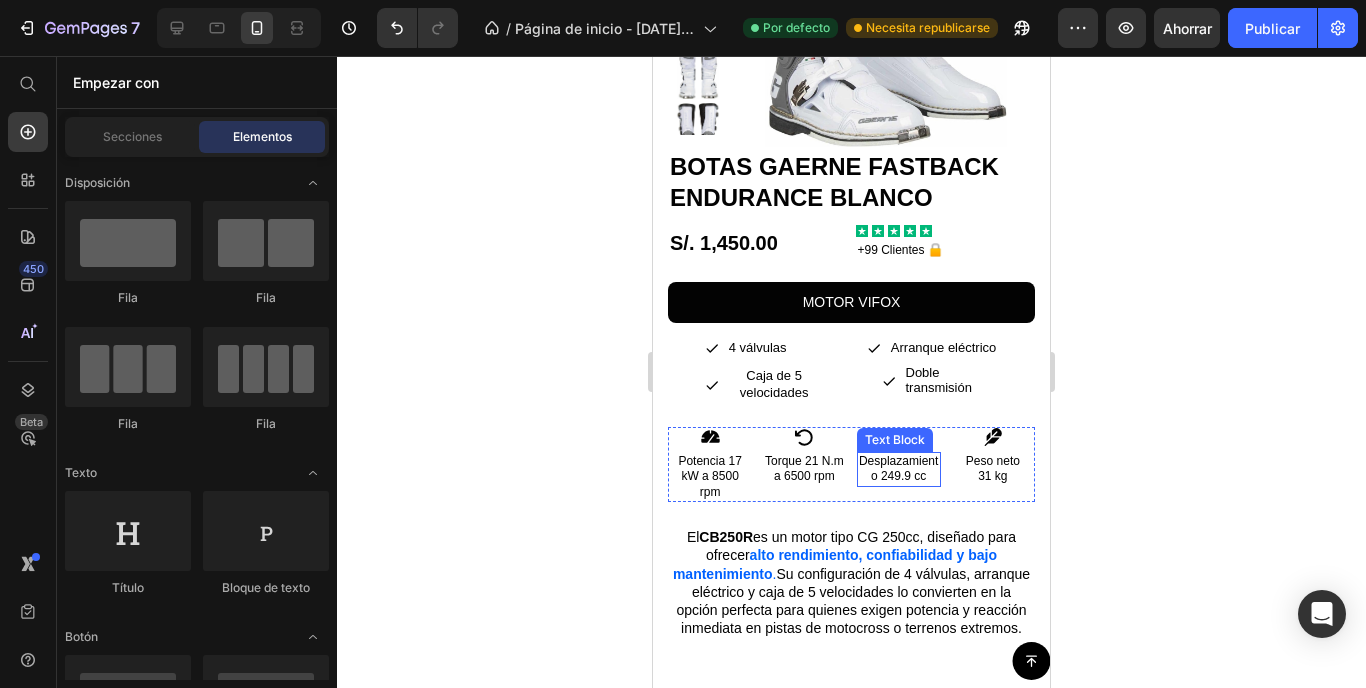 click on "o rendimiento, confiabilidad y bajo mantenimiento" at bounding box center (835, 564) 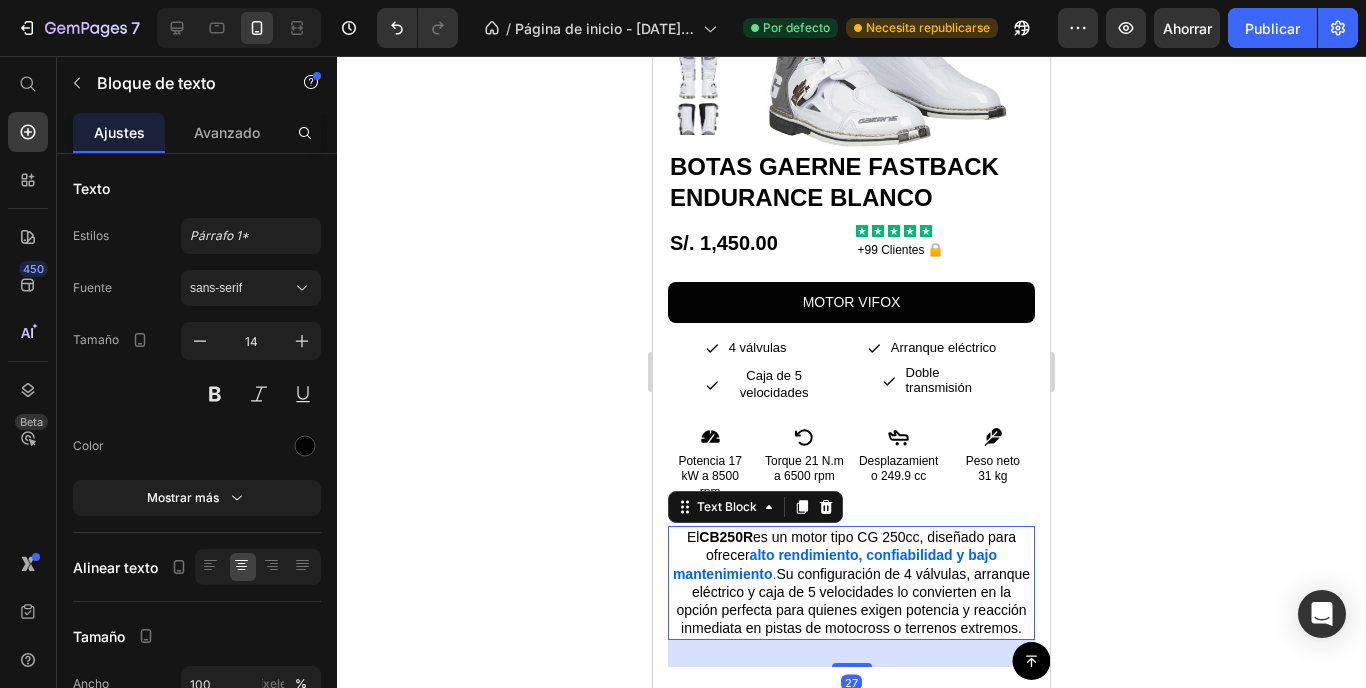 click on "El  CB250R  es un motor tipo CG 250cc, diseñado para ofrecer  alt o rendimiento, confiabilidad y bajo mantenimiento .  Su configuración de 4 válvulas, arranque eléctrico y caja de 5 velocidades lo convierten en la opción perfecta para quienes exigen potencia y reacción inmediata en pistas de motocross o terrenos extremos." at bounding box center [851, 582] 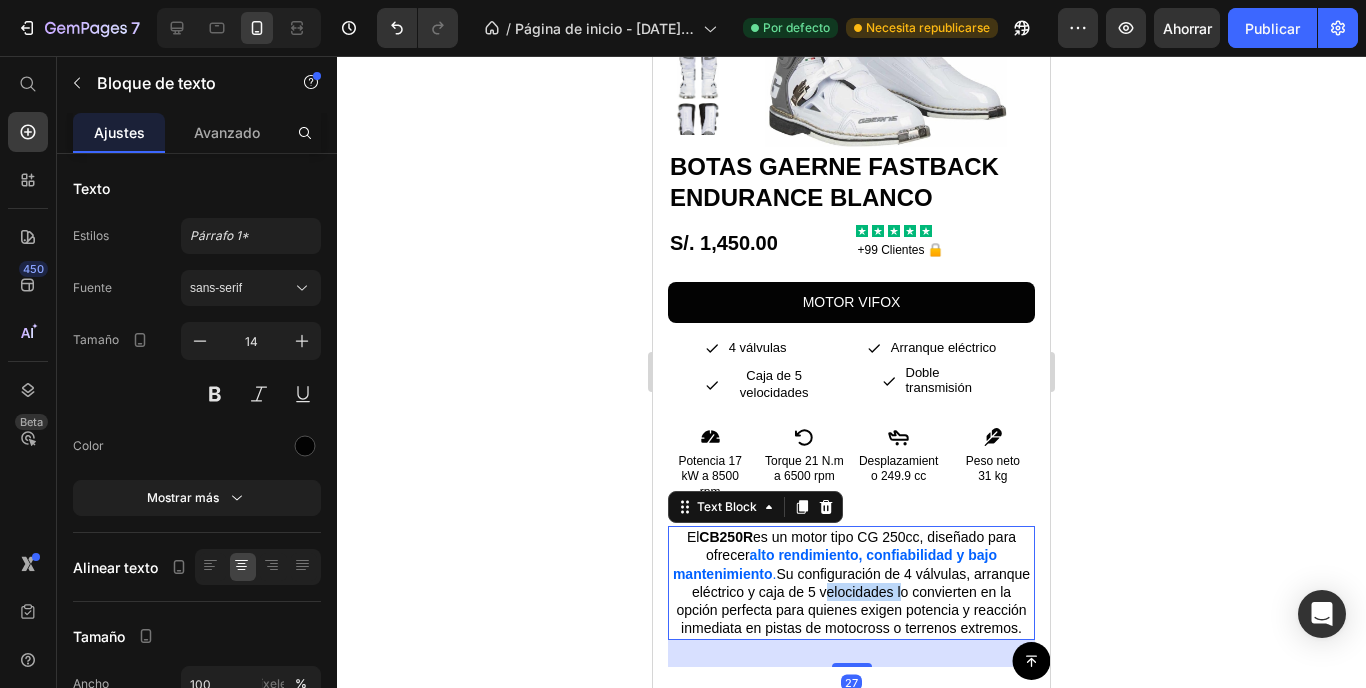 click on "El  CB250R  es un motor tipo CG 250cc, diseñado para ofrecer  alt o rendimiento, confiabilidad y bajo mantenimiento .  Su configuración de 4 válvulas, arranque eléctrico y caja de 5 velocidades lo convierten en la opción perfecta para quienes exigen potencia y reacción inmediata en pistas de motocross o terrenos extremos." at bounding box center [851, 582] 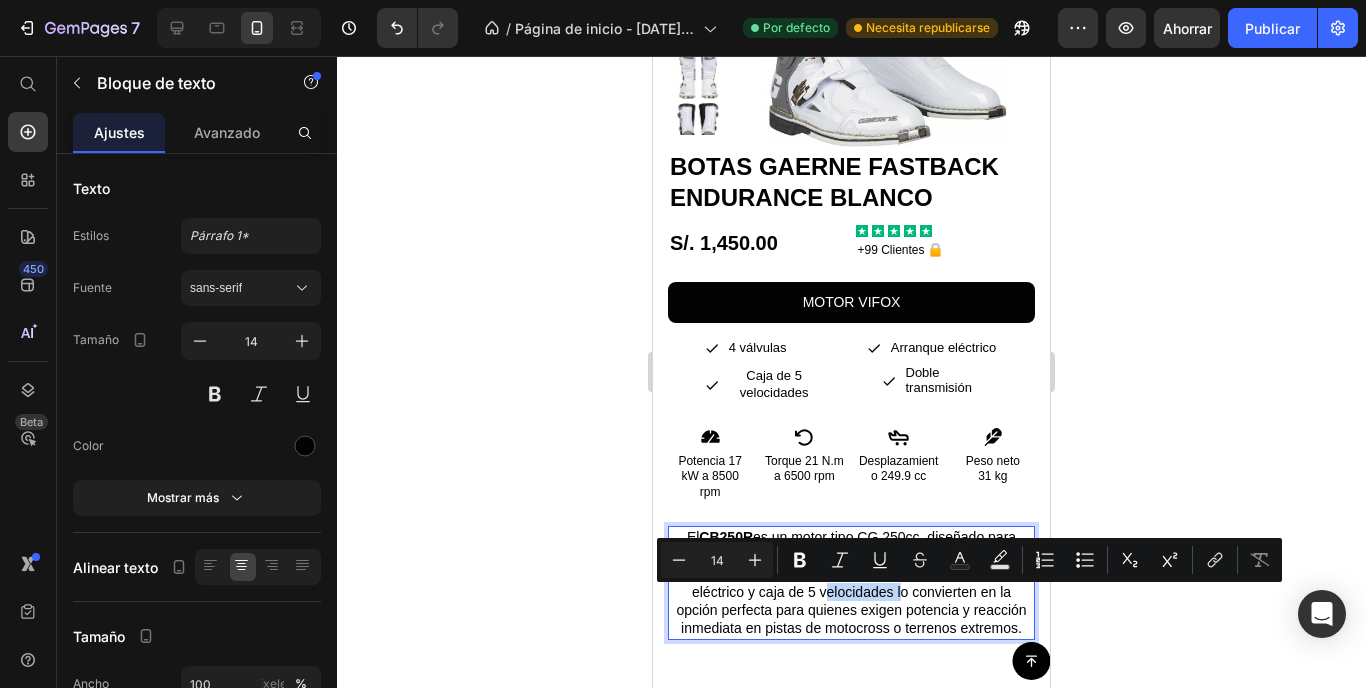 click on "Button" at bounding box center (851, 661) 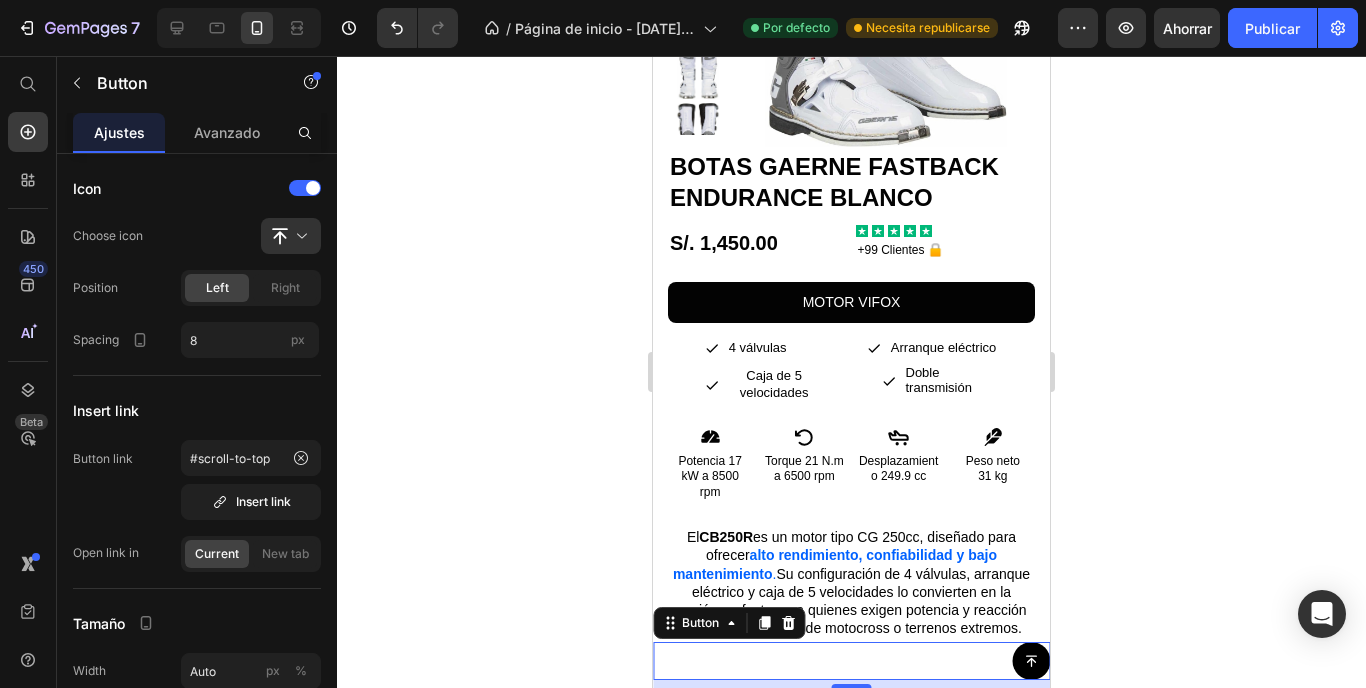 click on "Button   8" at bounding box center (851, 661) 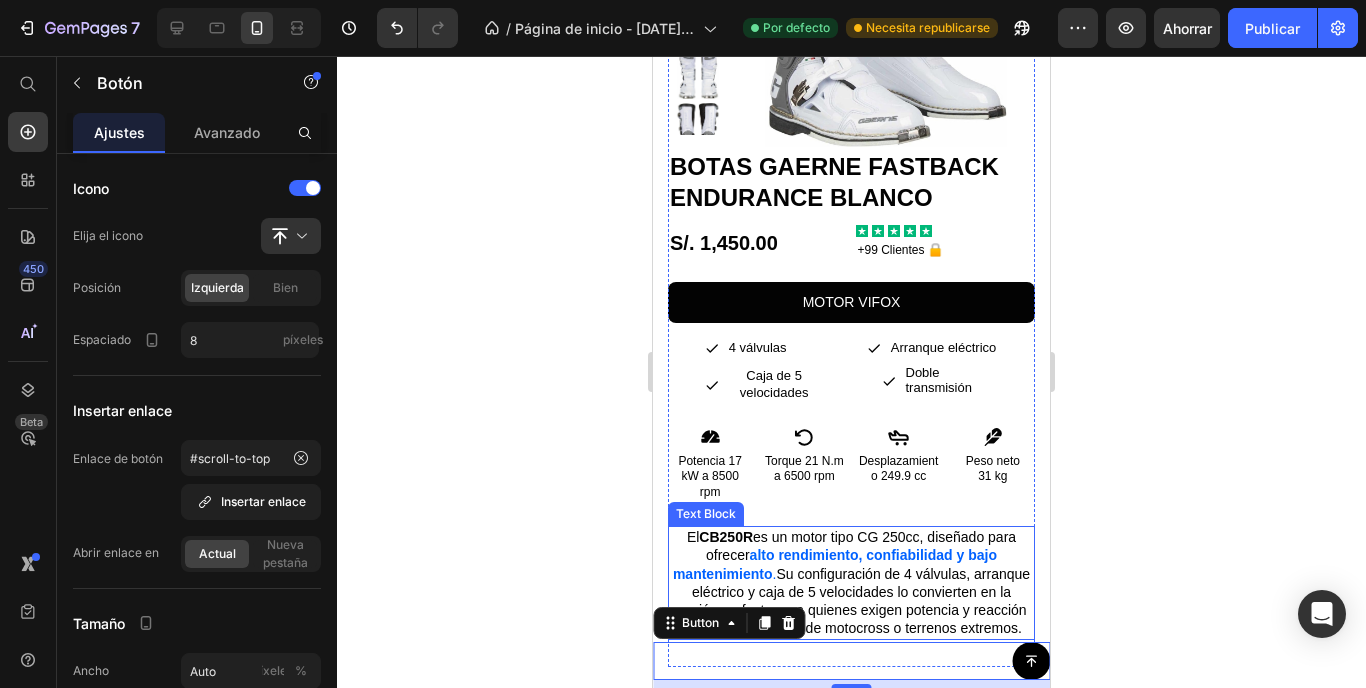 click on "El  CB250R  es un motor tipo CG 250cc, diseñado para ofrecer  alt o rendimiento, confiabilidad y bajo mantenimiento .  Su configuración de 4 válvulas, arranque eléctrico y caja de 5 velocidades lo convierten en la opción perfecta para quienes exigen potencia y reacción inmediata en pistas de motocross o terrenos extremos." at bounding box center (851, 582) 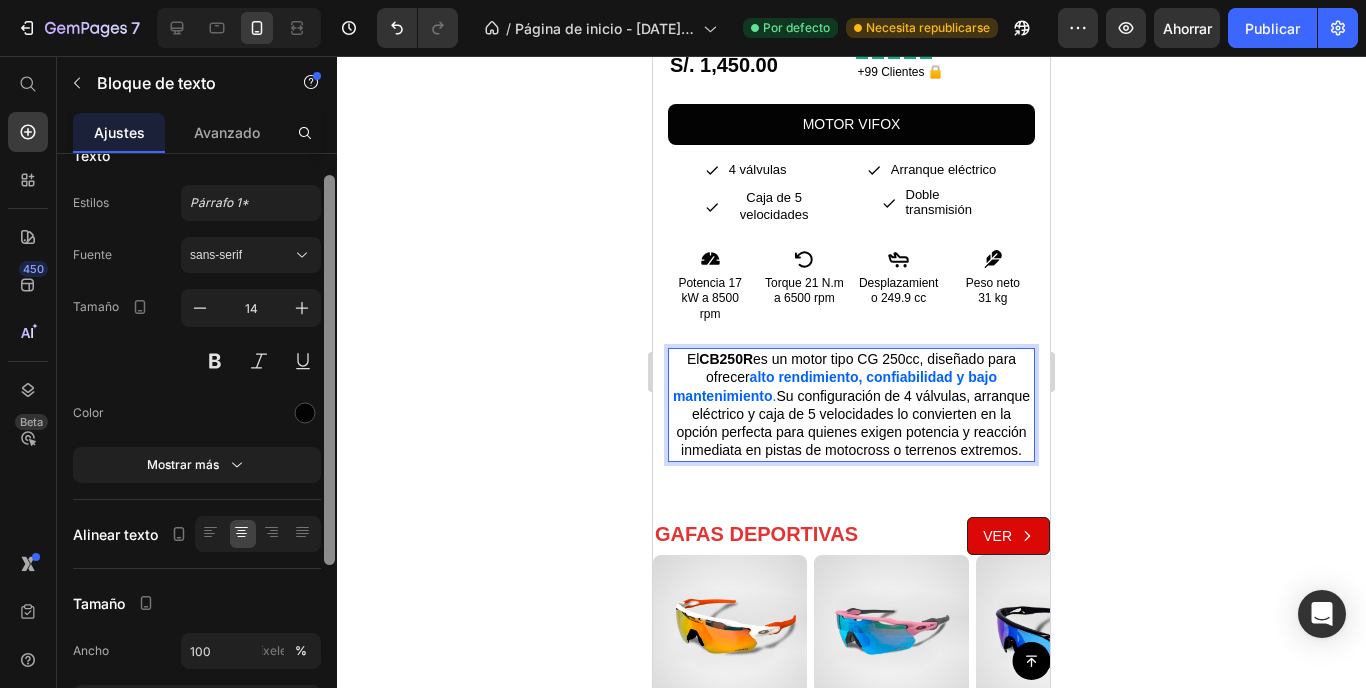 scroll, scrollTop: 2726, scrollLeft: 0, axis: vertical 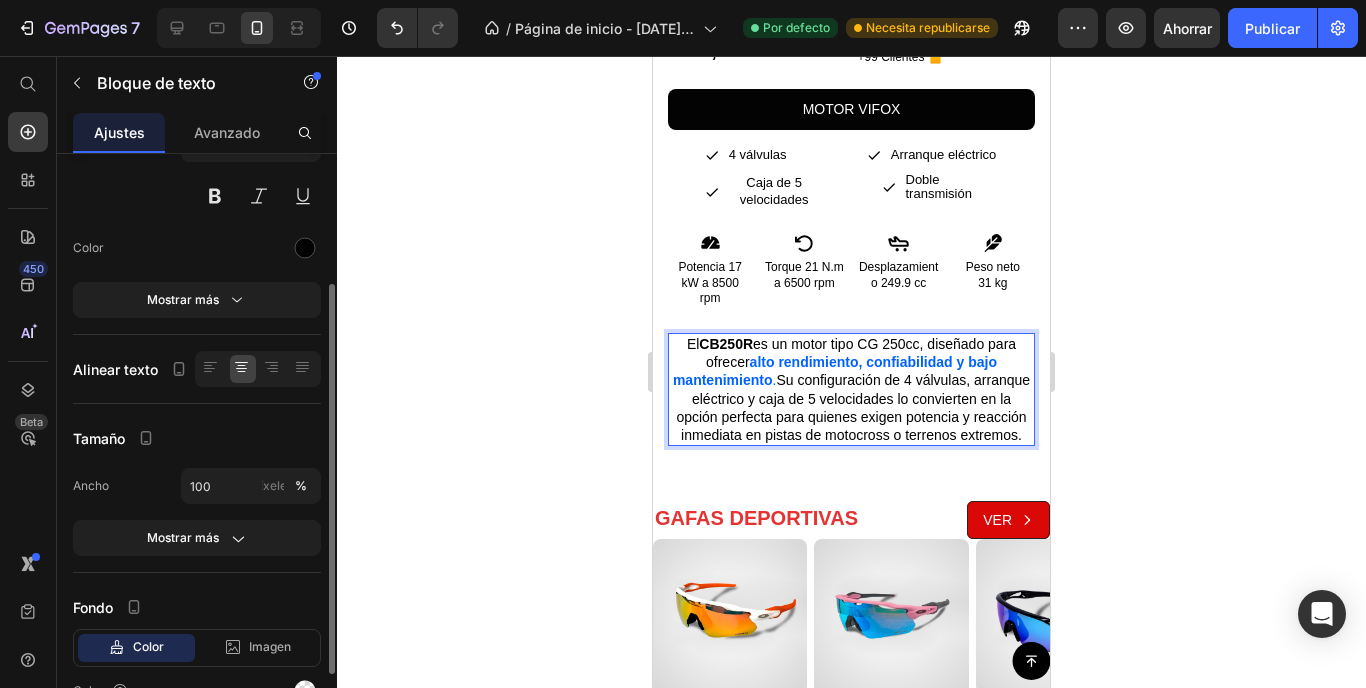 click on "El  CB250R  es un motor tipo CG 250cc, diseñado para ofrecer  alt o rendimiento, confiabilidad y bajo mantenimiento .  Su configuración de 4 válvulas, arranque eléctrico y caja de 5 velocidades lo convierten en la opción perfecta para quienes exigen potencia y reacción inmediata en pistas de motocross o terrenos extremos." at bounding box center (851, 389) 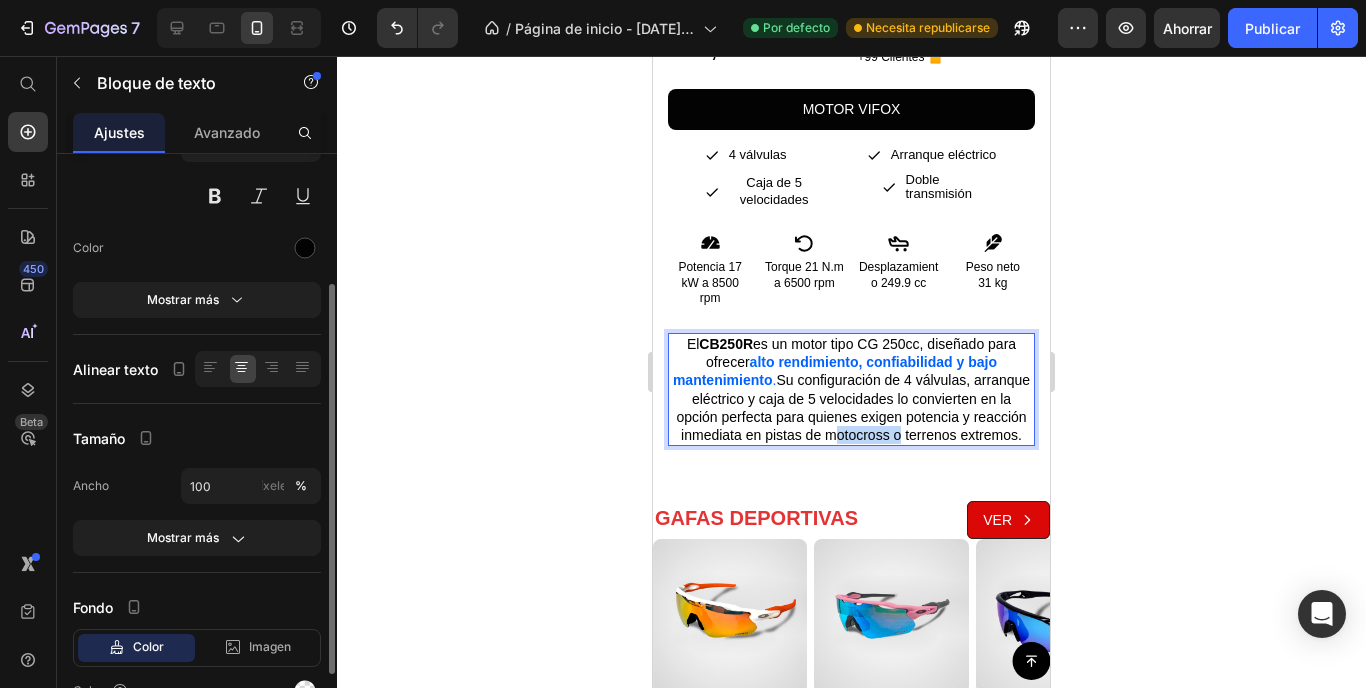 click on "El  CB250R  es un motor tipo CG 250cc, diseñado para ofrecer  alt o rendimiento, confiabilidad y bajo mantenimiento .  Su configuración de 4 válvulas, arranque eléctrico y caja de 5 velocidades lo convierten en la opción perfecta para quienes exigen potencia y reacción inmediata en pistas de motocross o terrenos extremos." at bounding box center (851, 389) 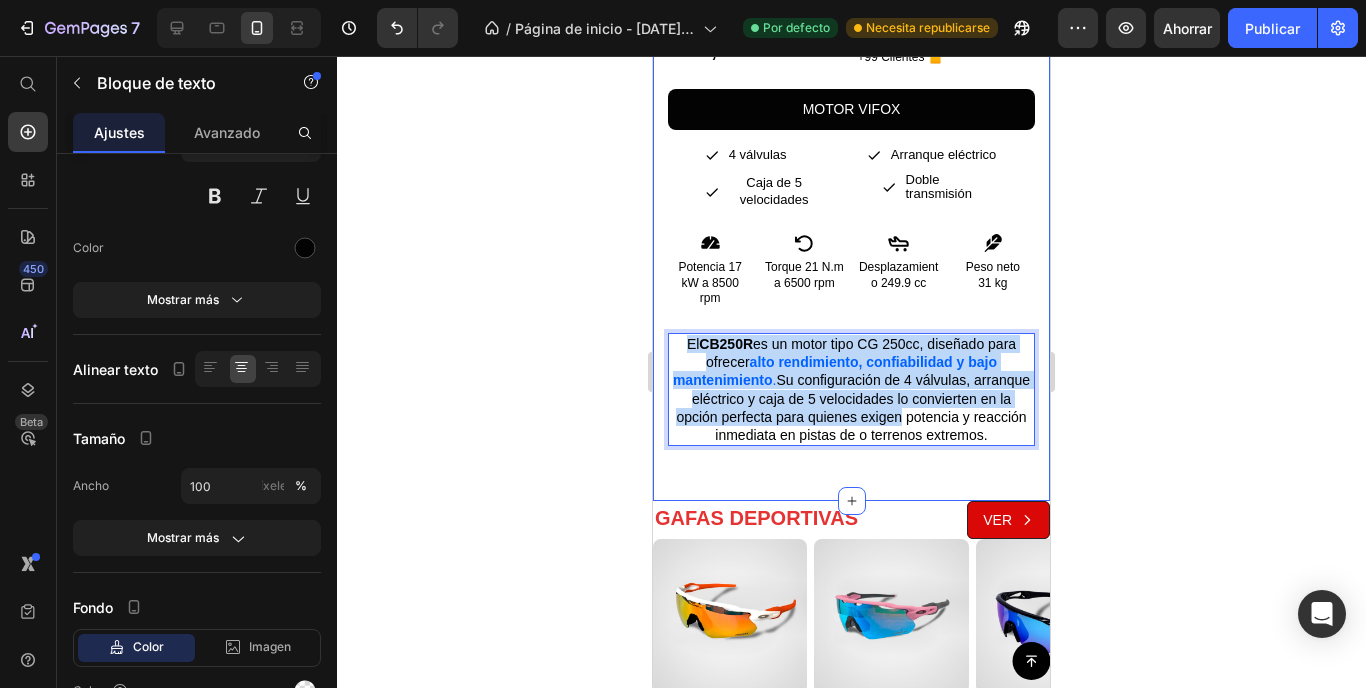 drag, startPoint x: 930, startPoint y: 417, endPoint x: 661, endPoint y: 328, distance: 283.3408 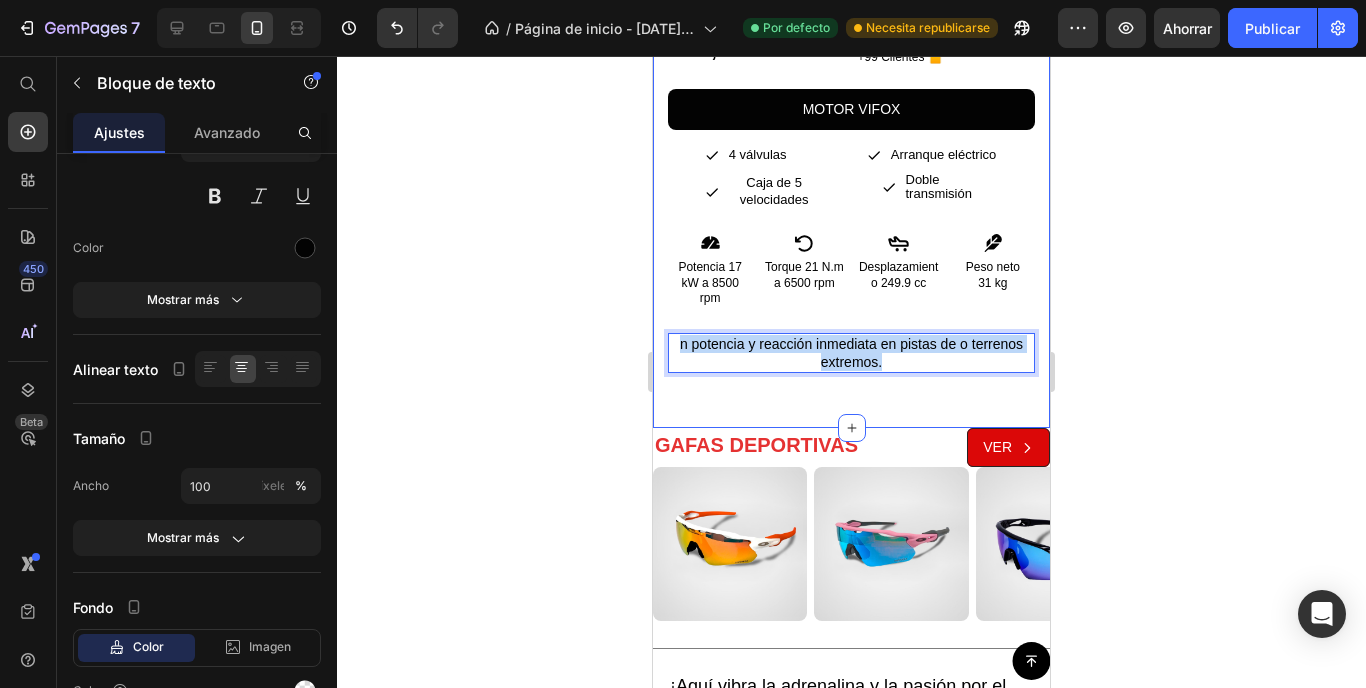 drag, startPoint x: 929, startPoint y: 355, endPoint x: 664, endPoint y: 307, distance: 269.31207 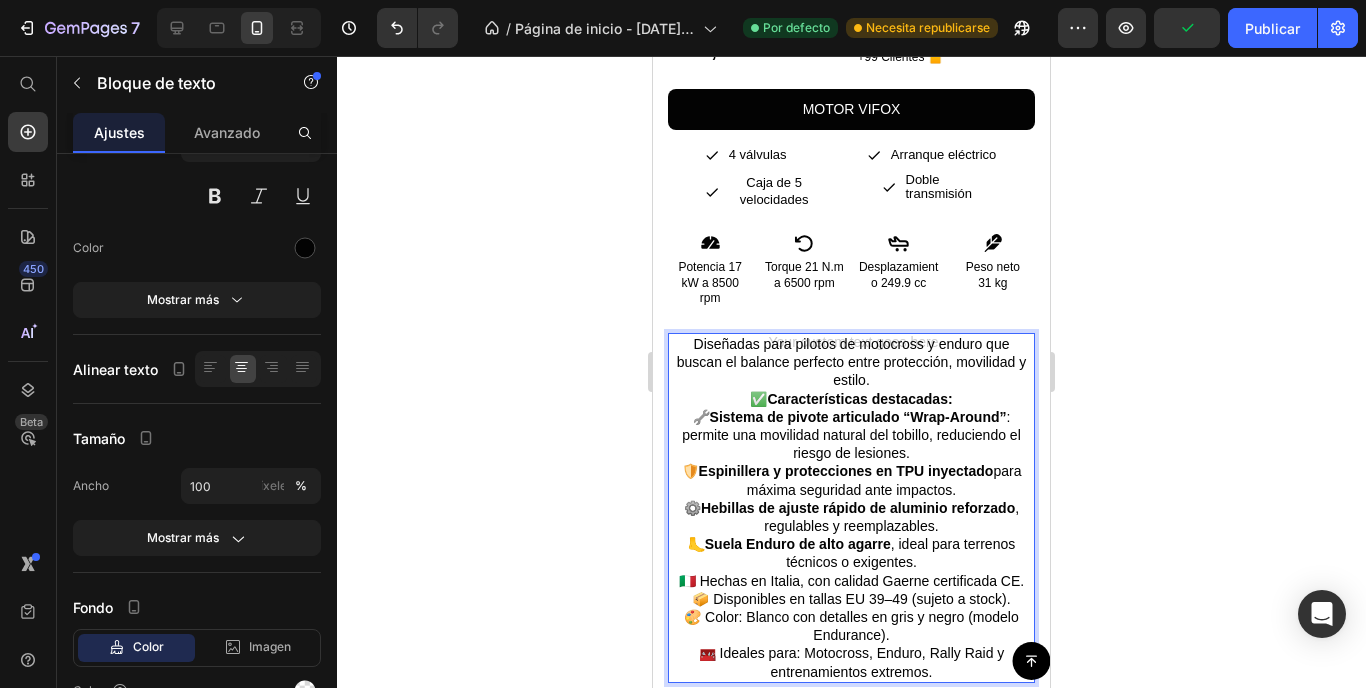 scroll, scrollTop: 2738, scrollLeft: 0, axis: vertical 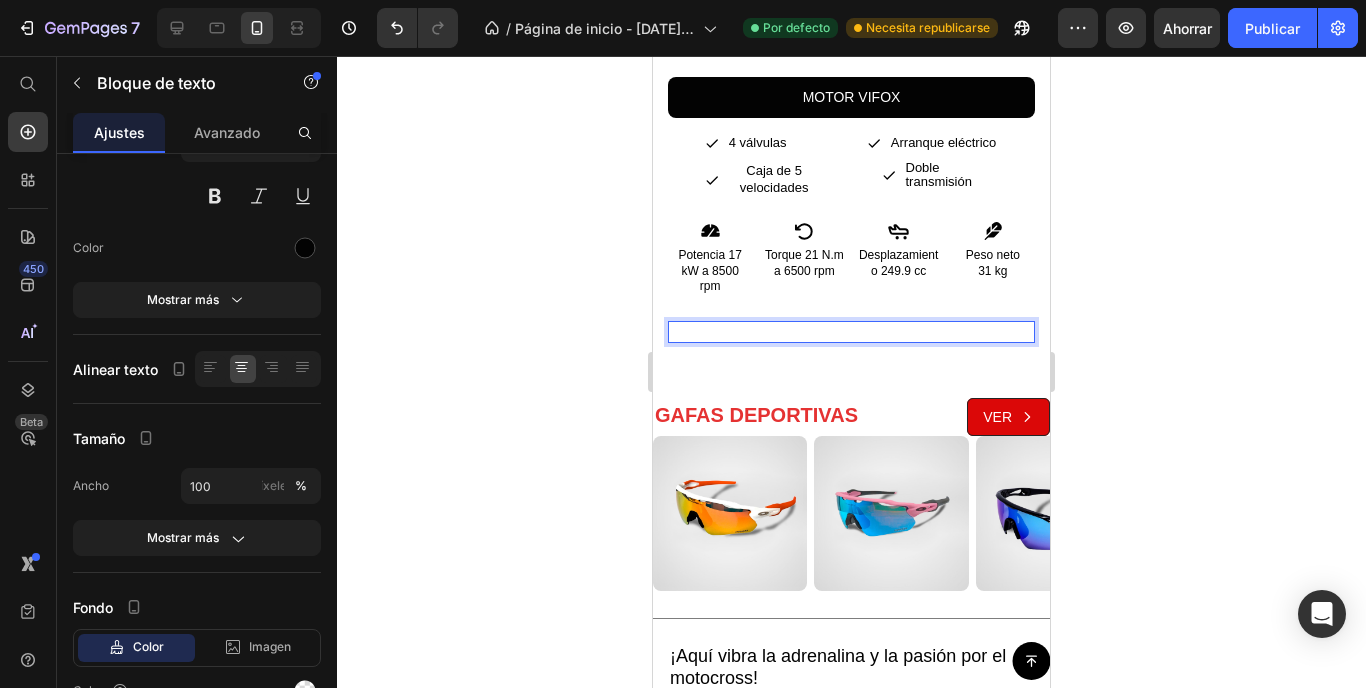 click 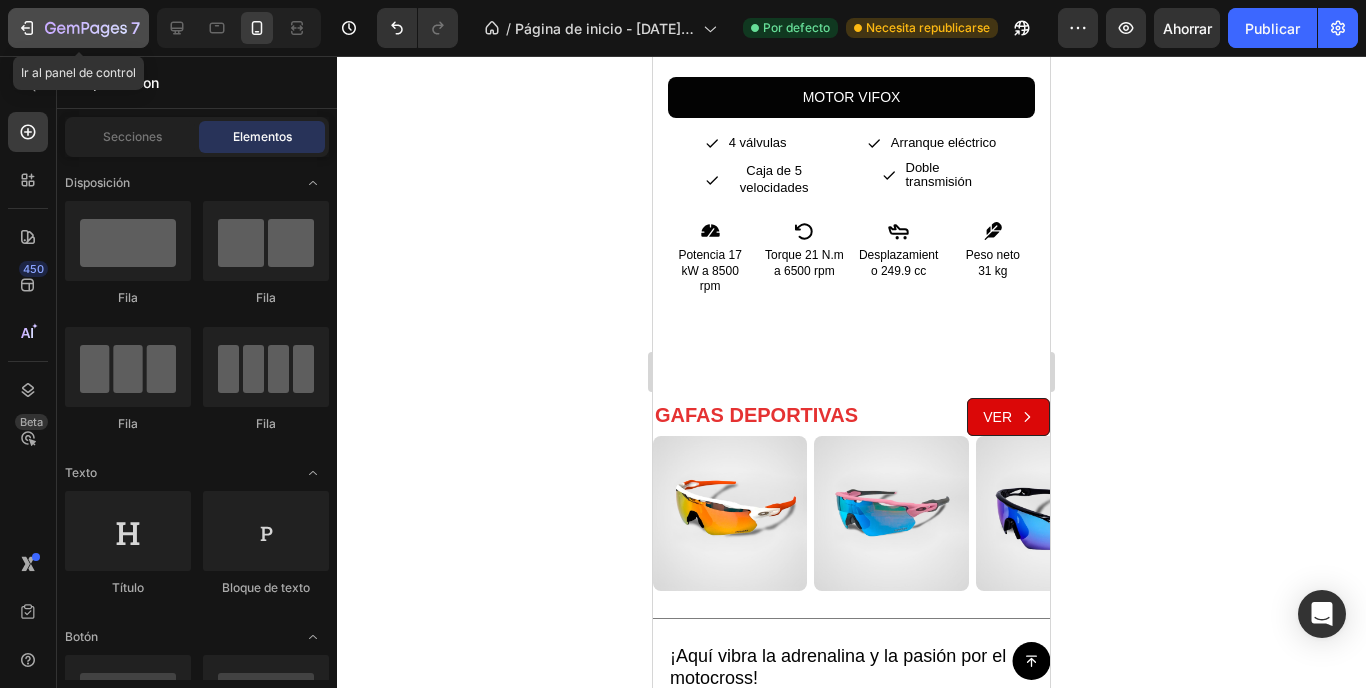 click 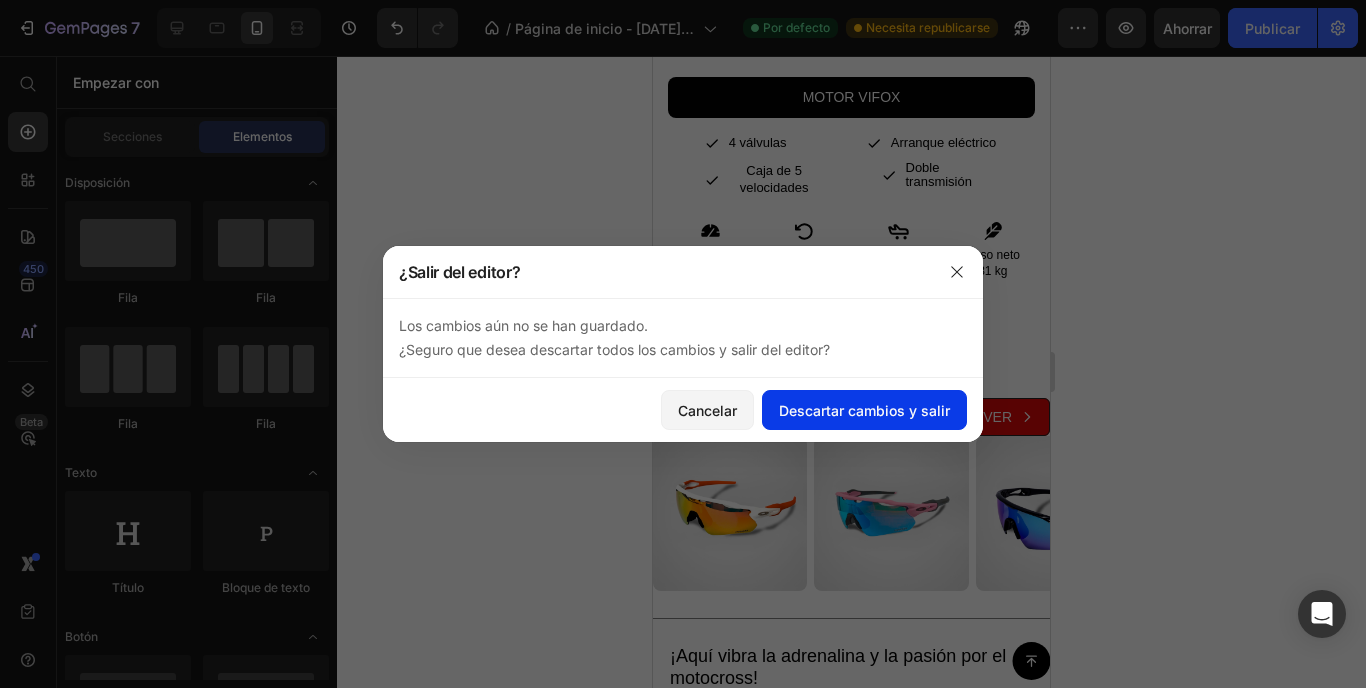 click on "Descartar cambios y salir" at bounding box center [864, 410] 